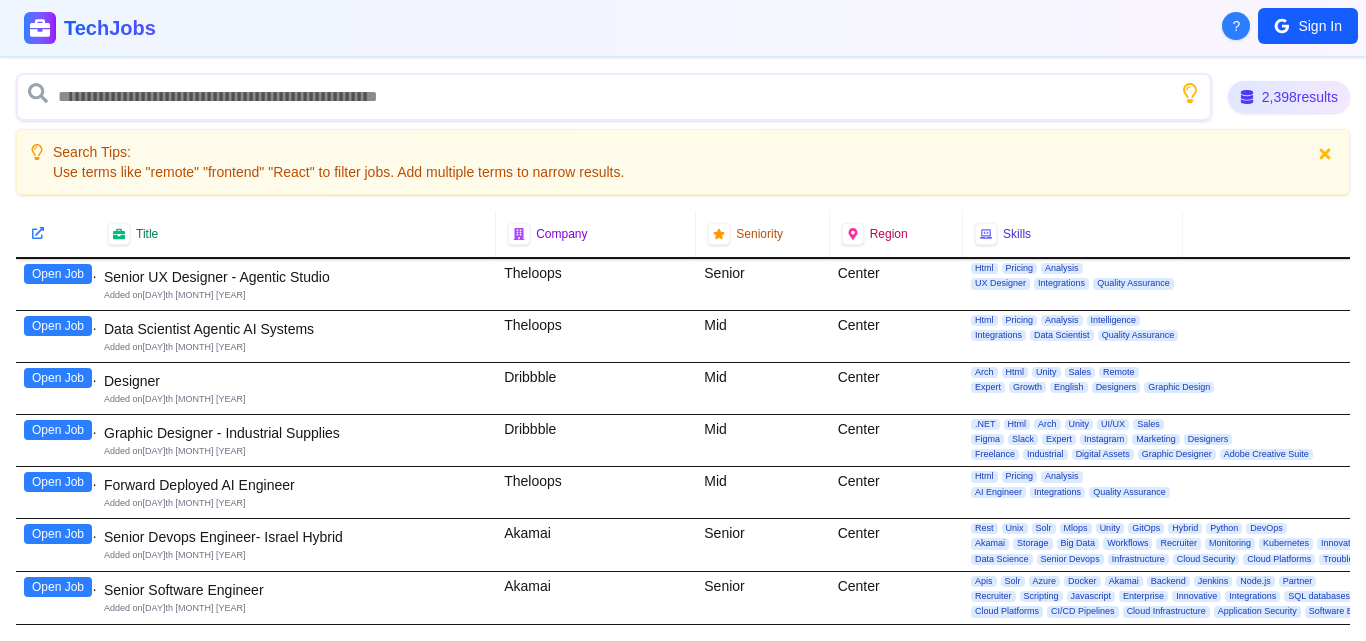 scroll, scrollTop: 0, scrollLeft: 0, axis: both 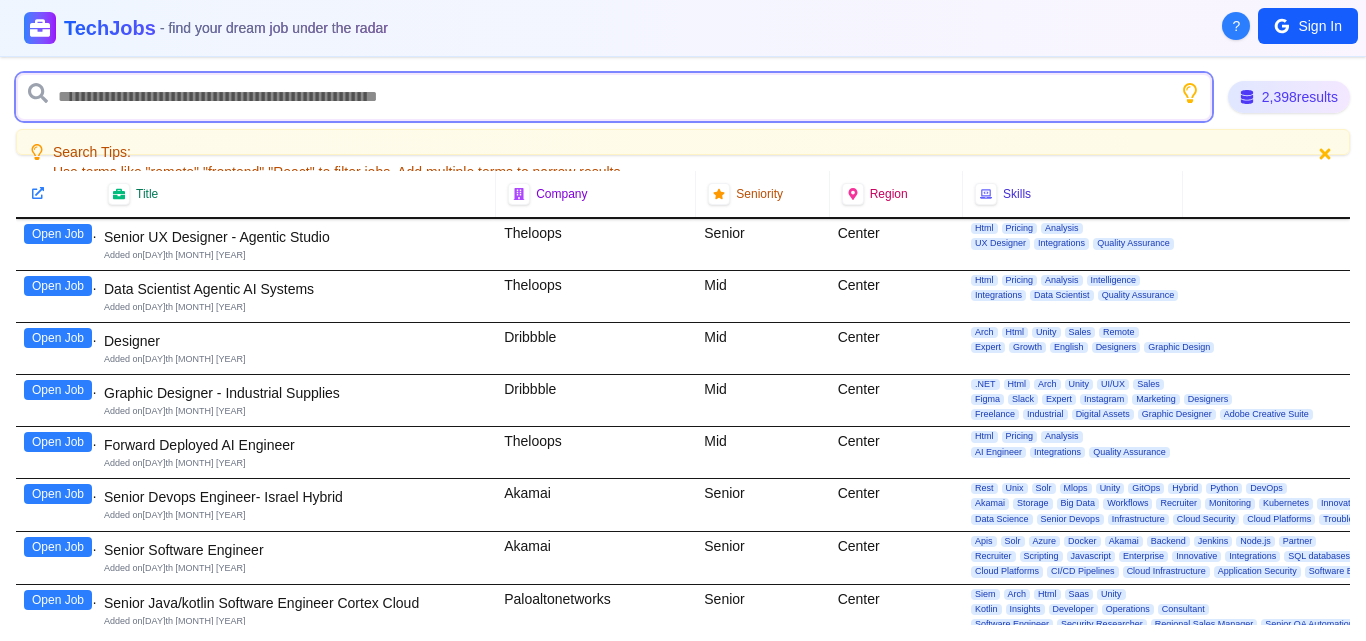 click at bounding box center [614, 97] 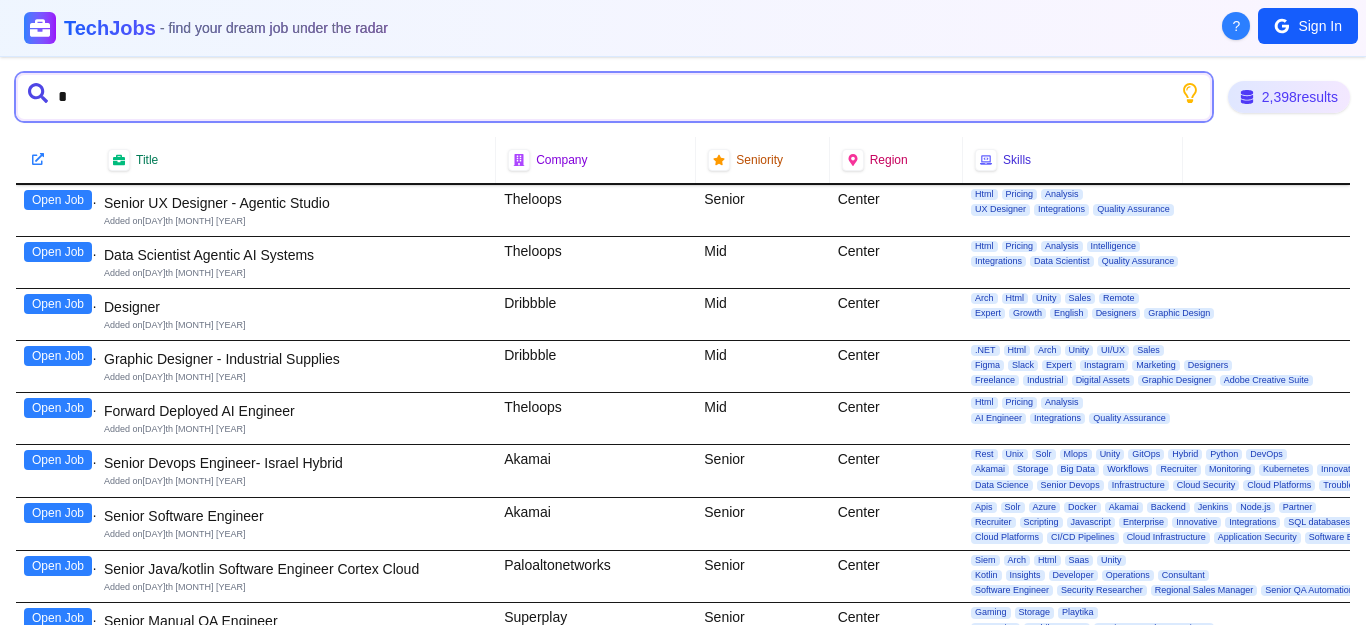 type on "**" 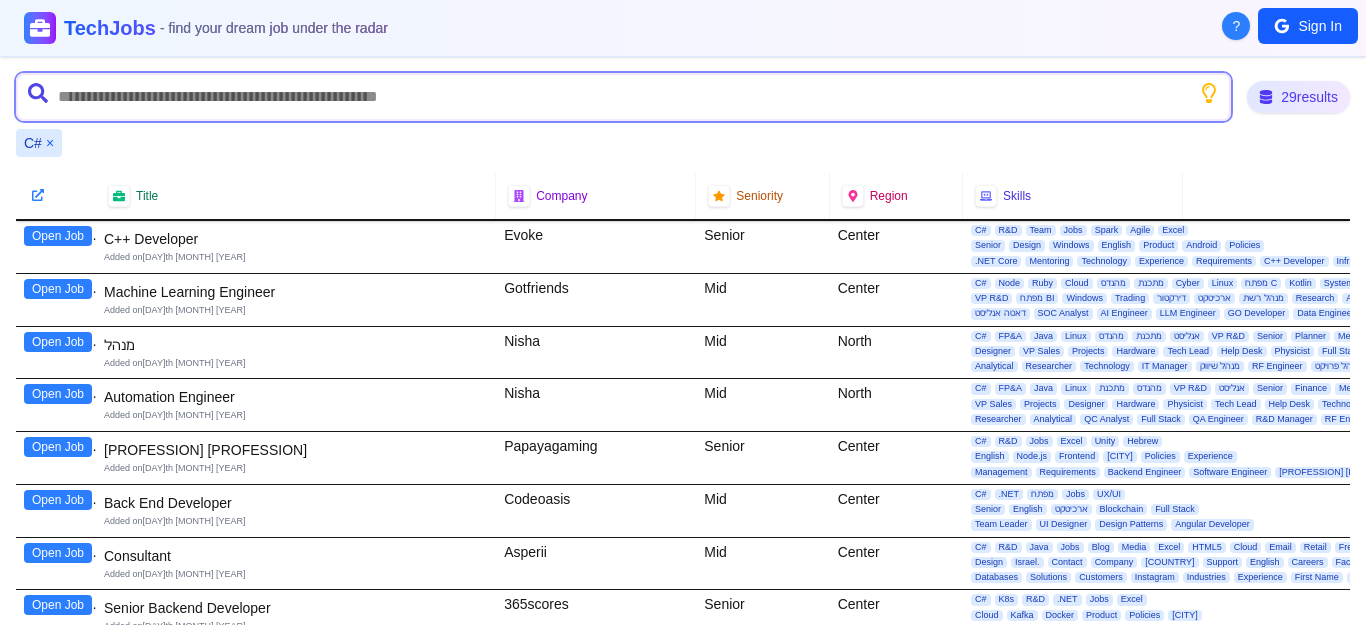 click at bounding box center (623, 97) 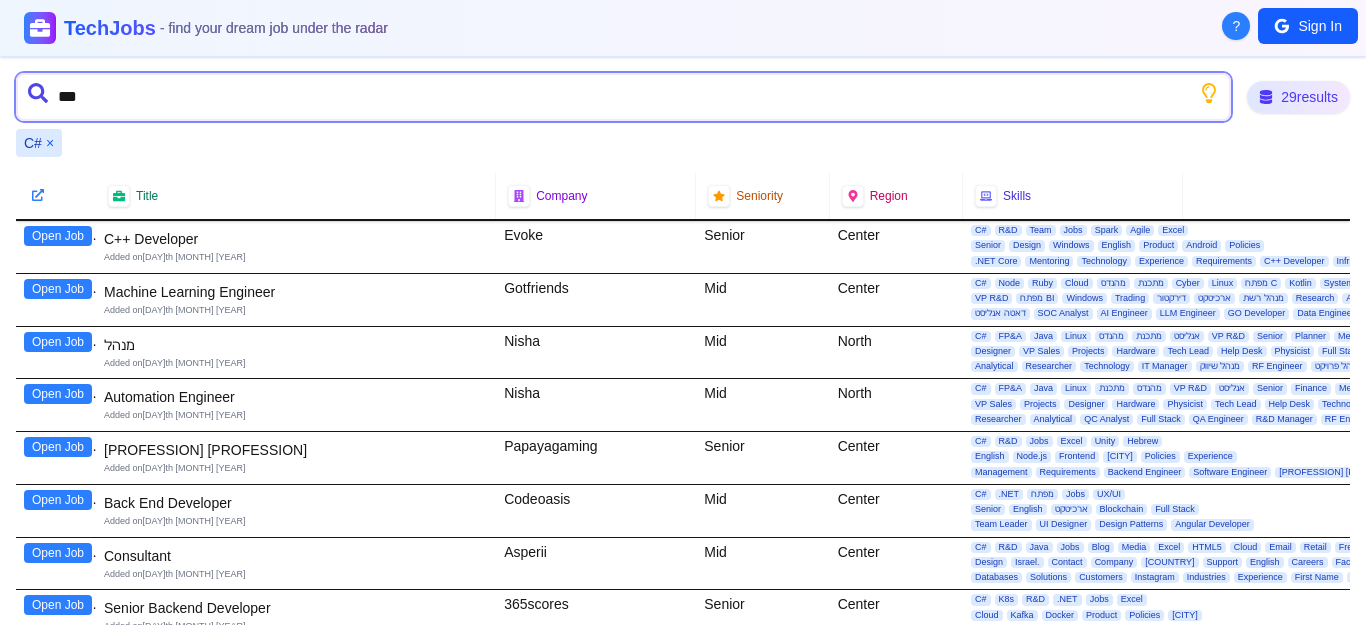 type on "****" 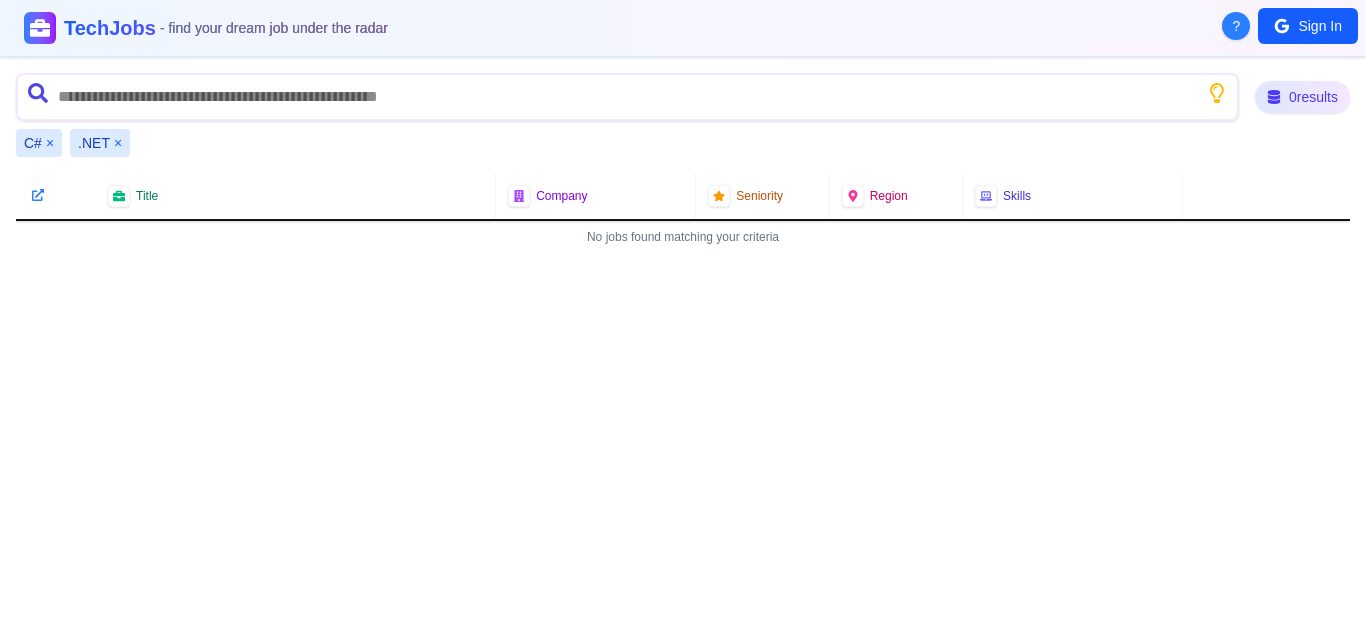 click on "×" at bounding box center [50, 143] 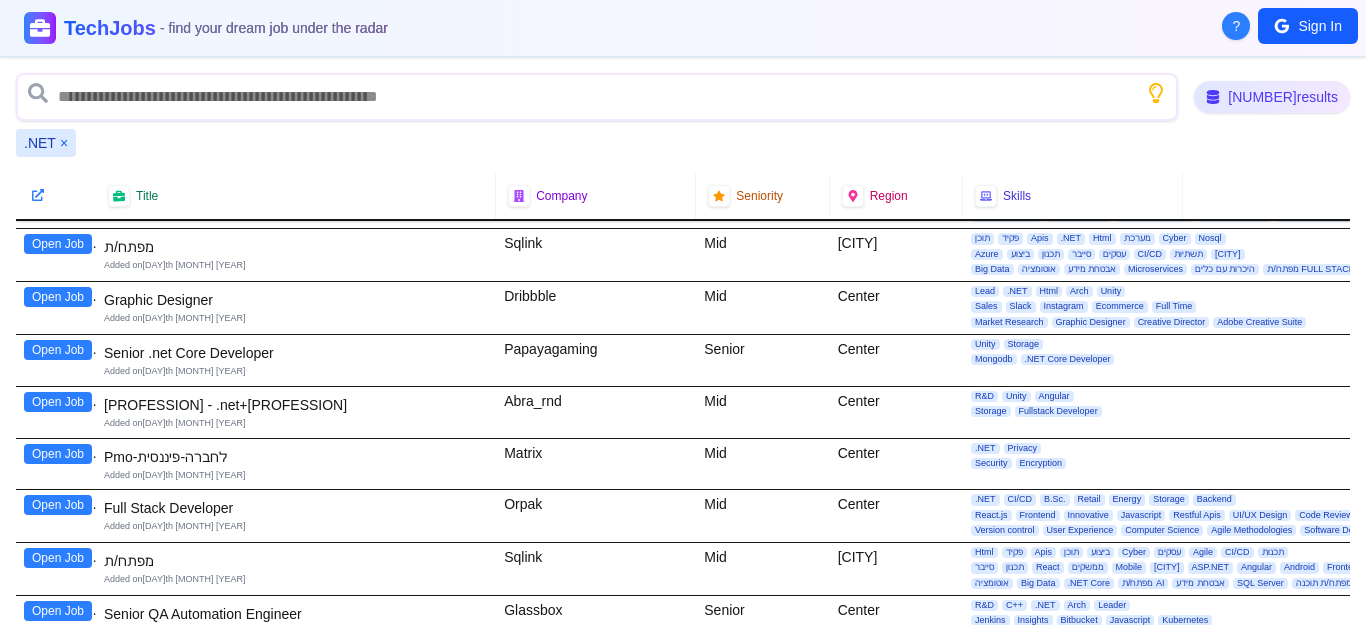 scroll, scrollTop: 474, scrollLeft: 0, axis: vertical 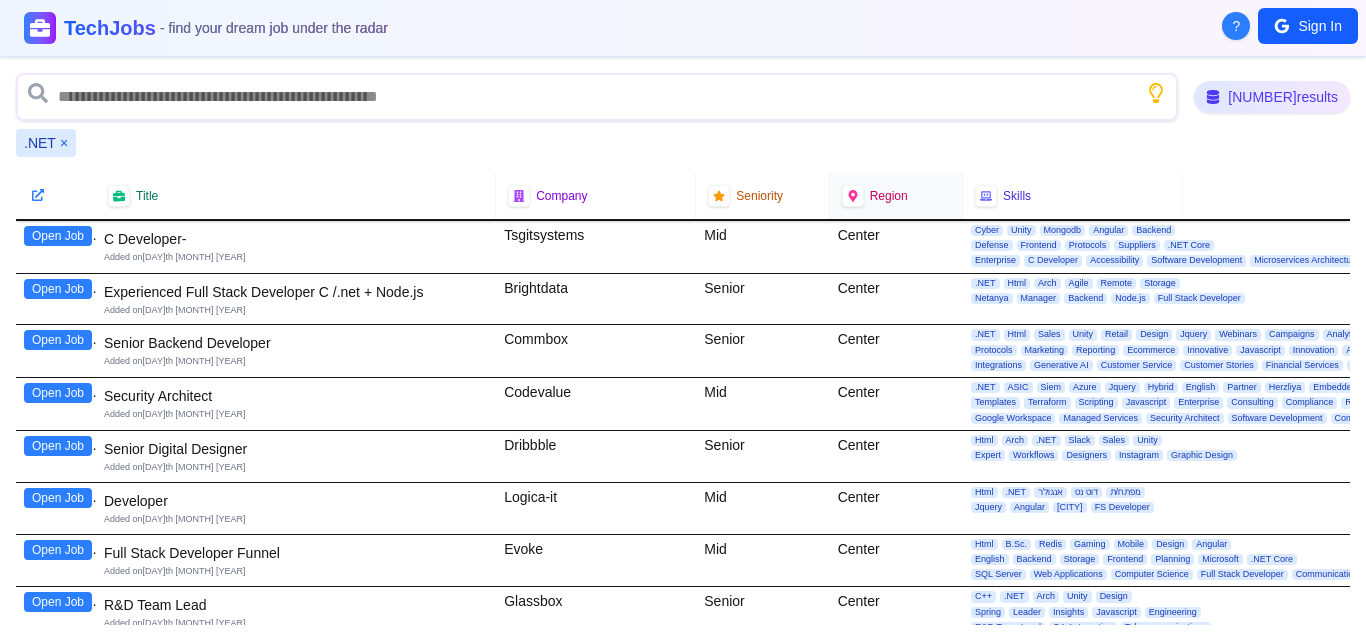 click on "Region" at bounding box center (896, 196) 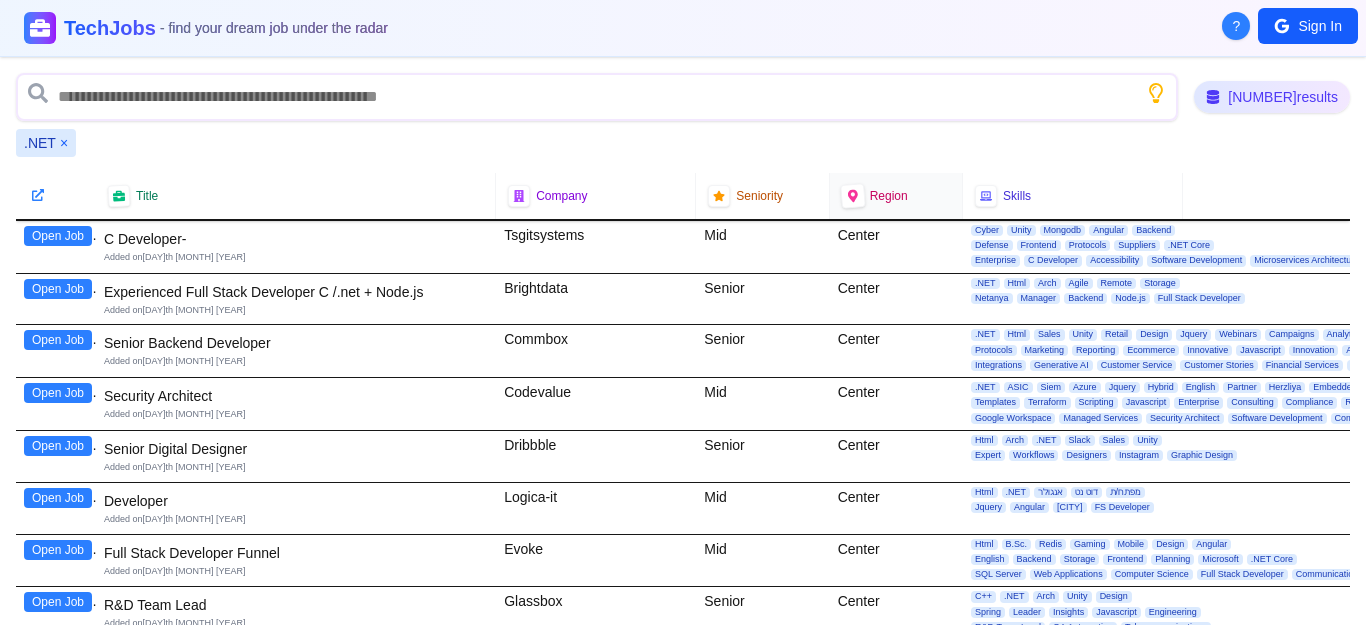 click 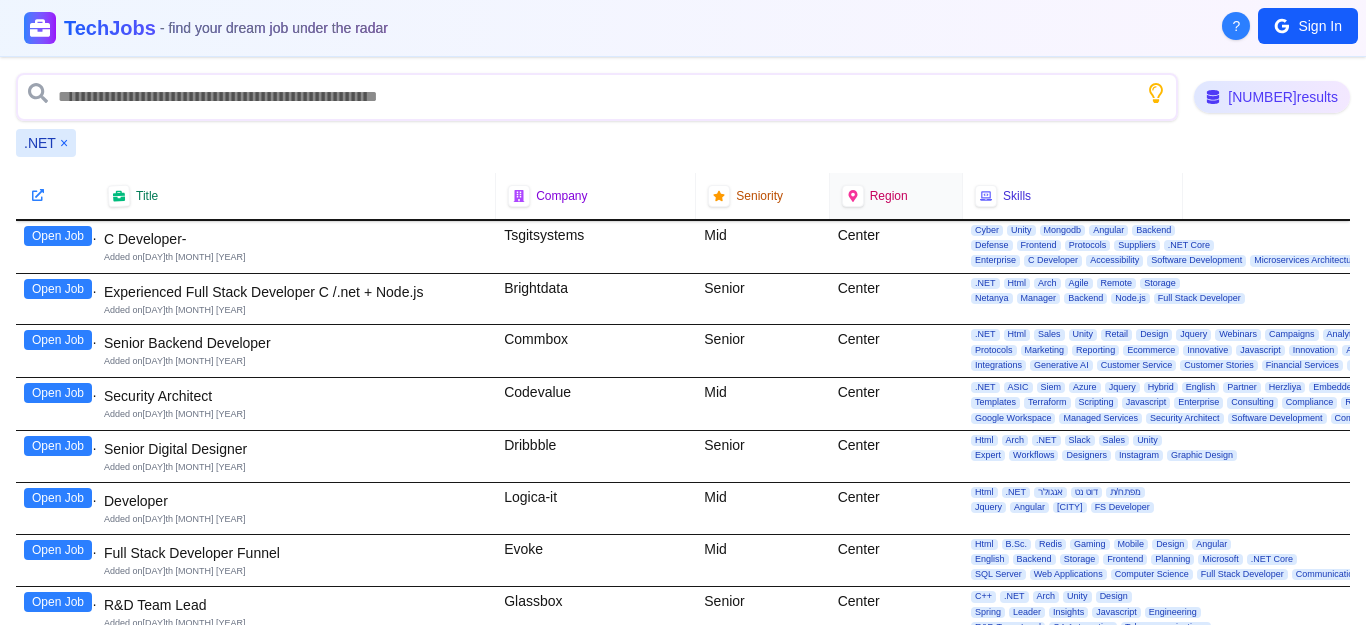 click on "Region" at bounding box center (889, 196) 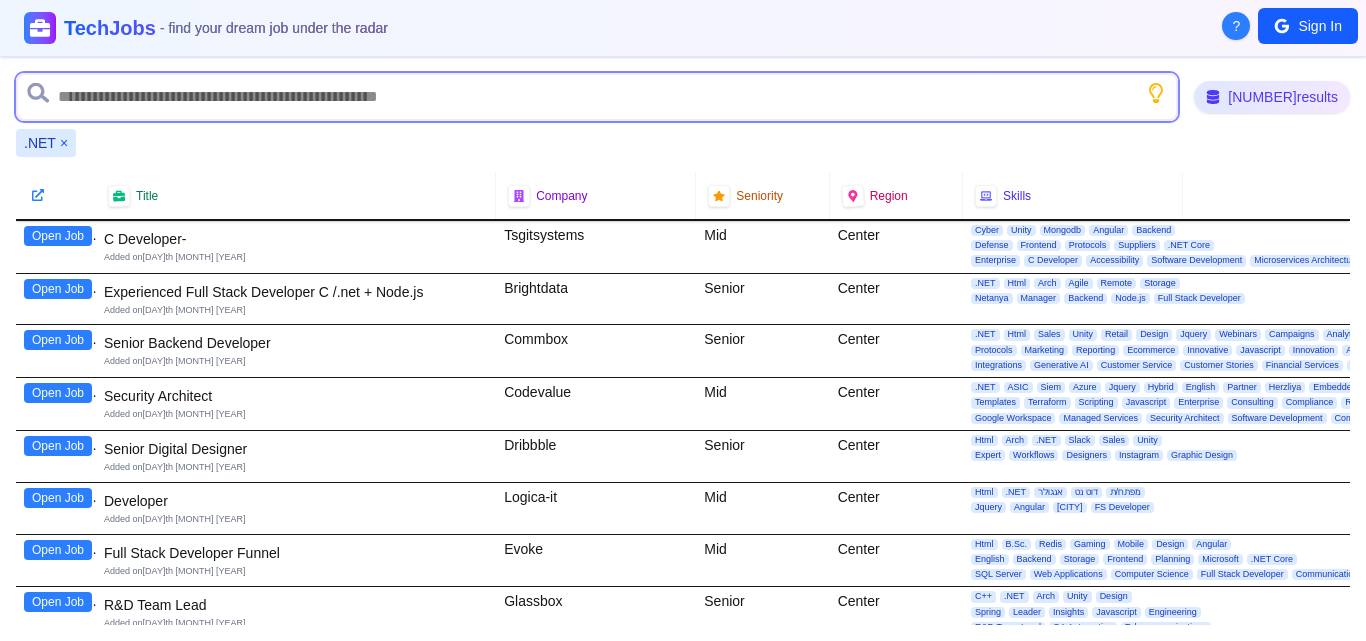 click at bounding box center (597, 97) 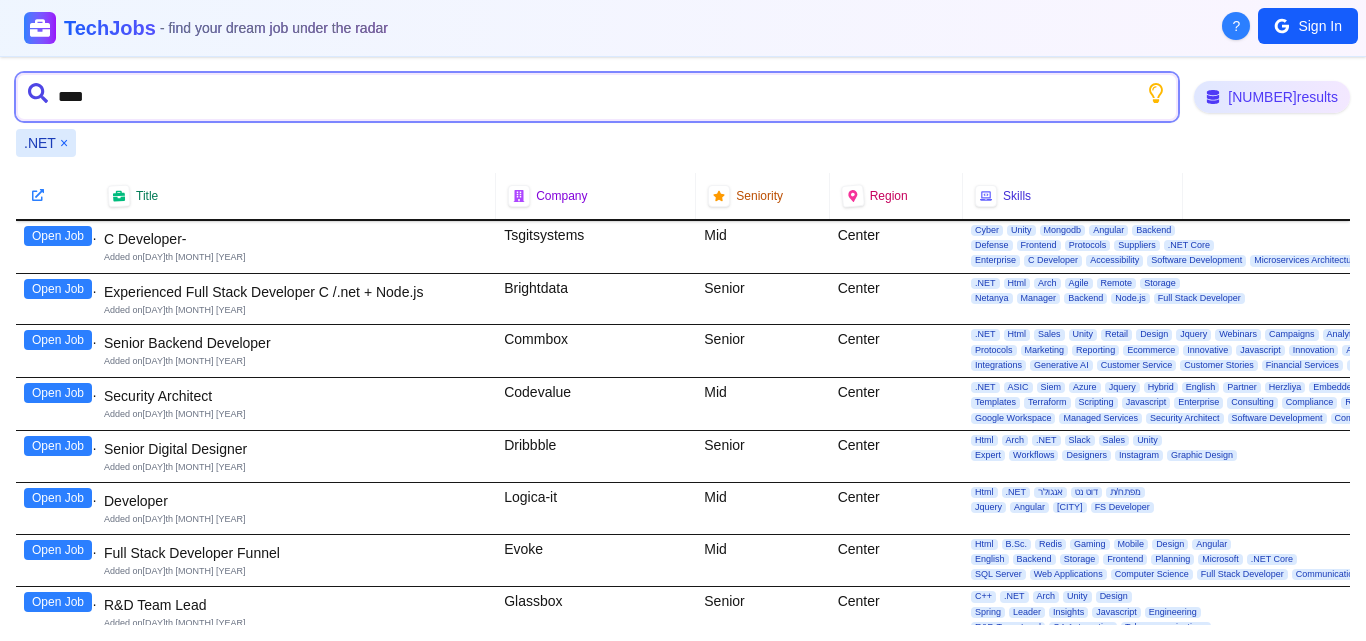 type on "*****" 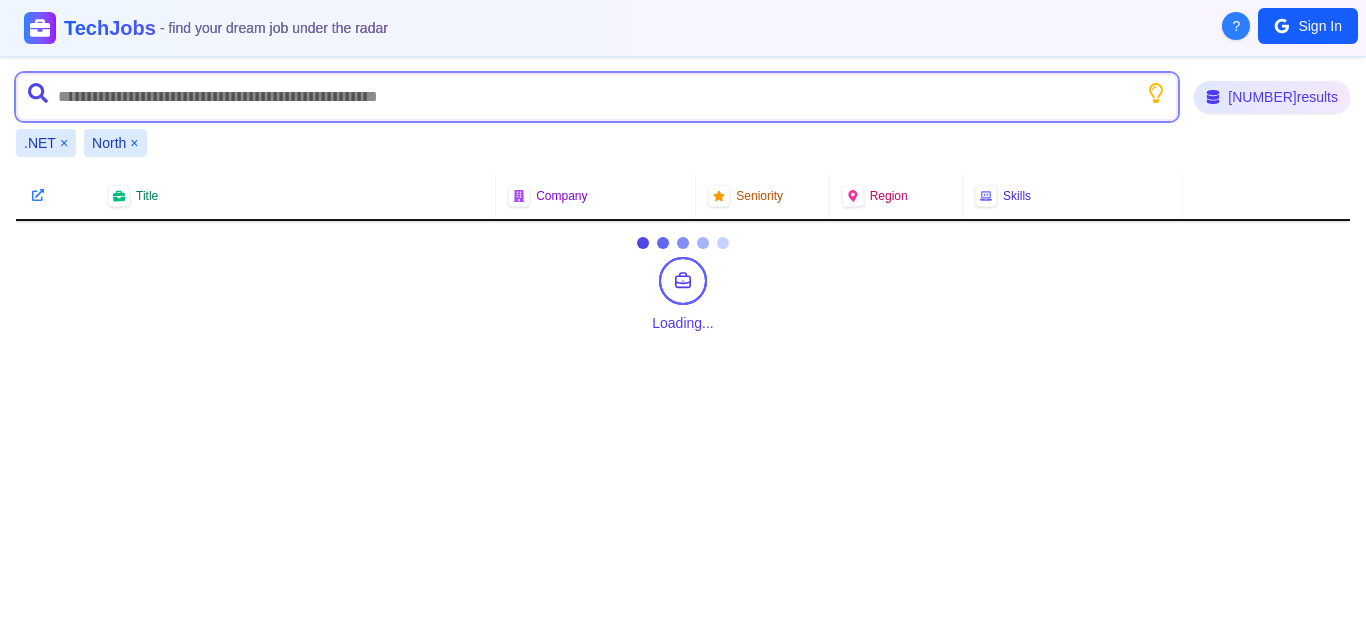 scroll, scrollTop: 0, scrollLeft: 0, axis: both 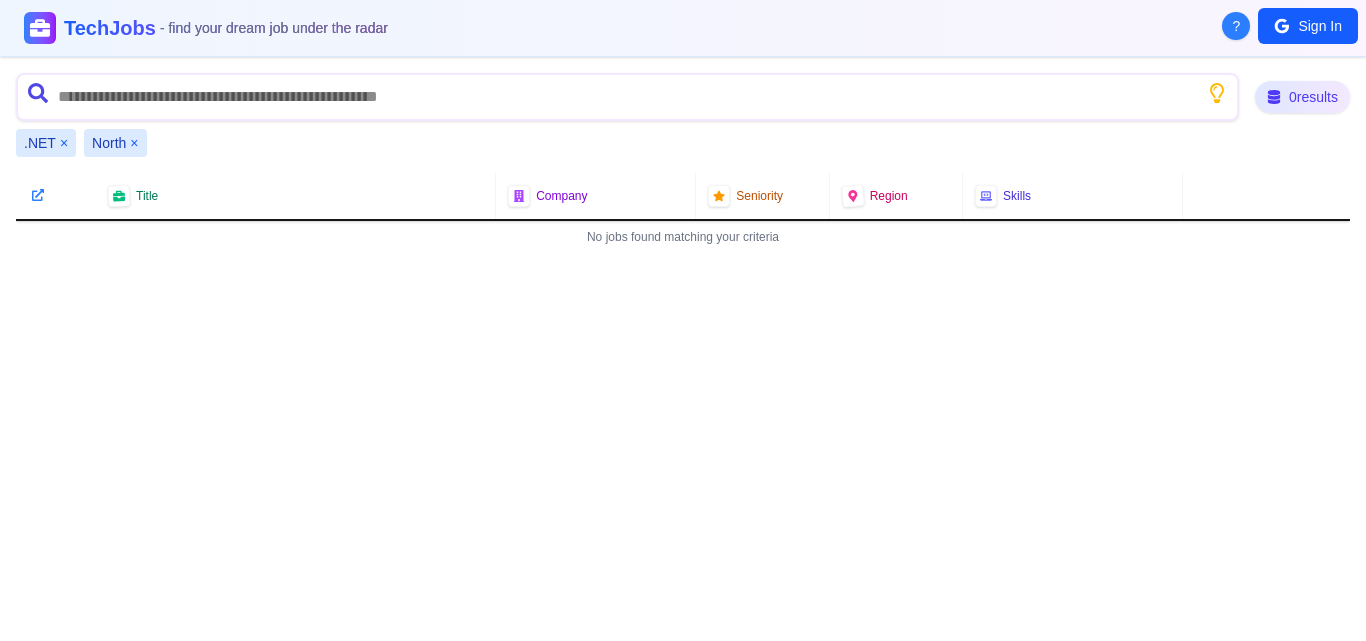 click on "×" at bounding box center [134, 143] 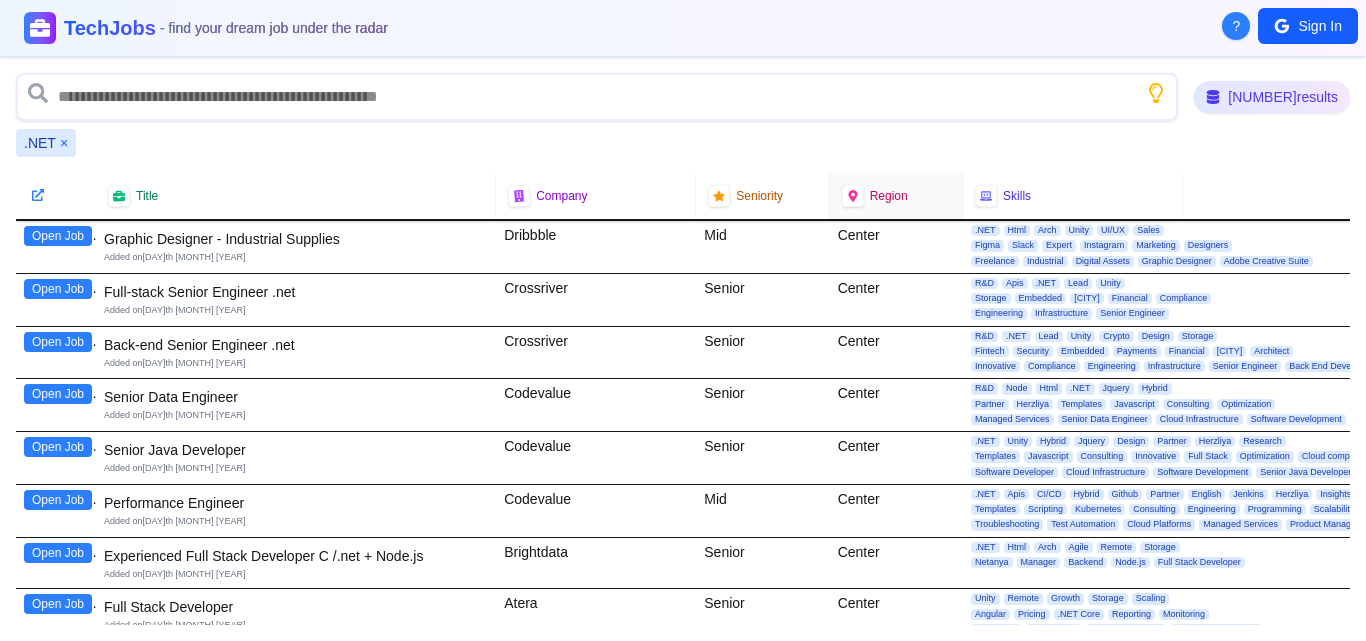 click on "Region" at bounding box center [896, 196] 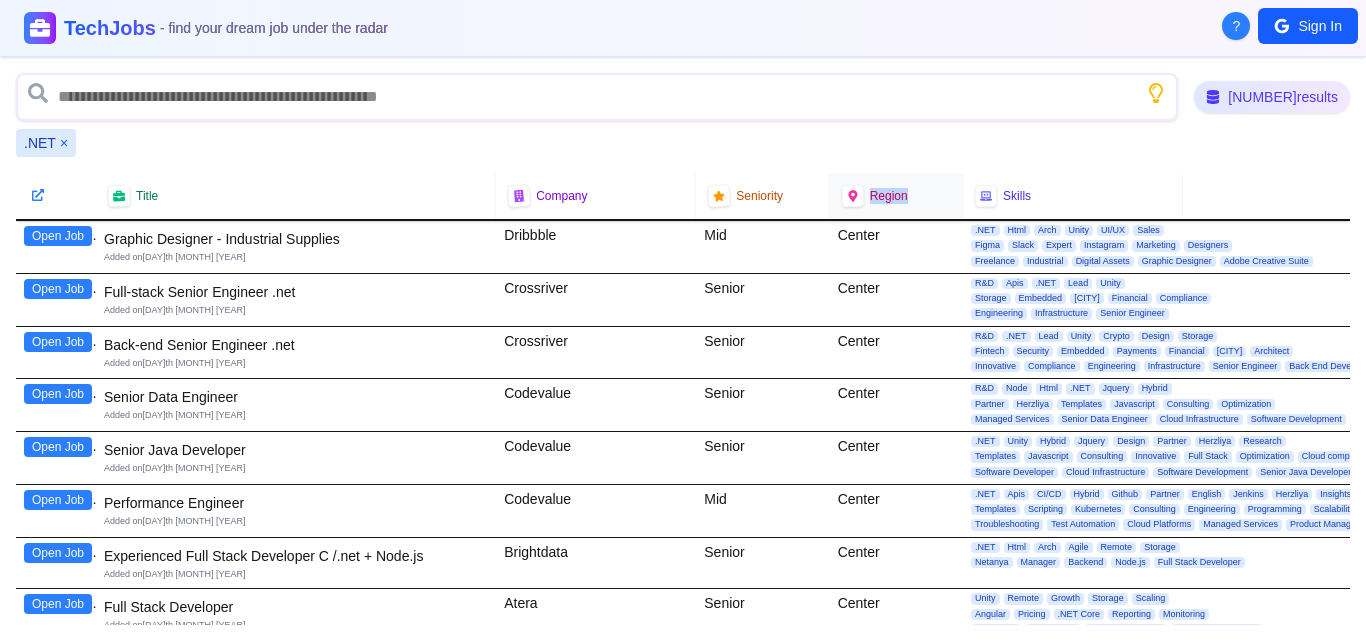 click on "Region" at bounding box center [896, 196] 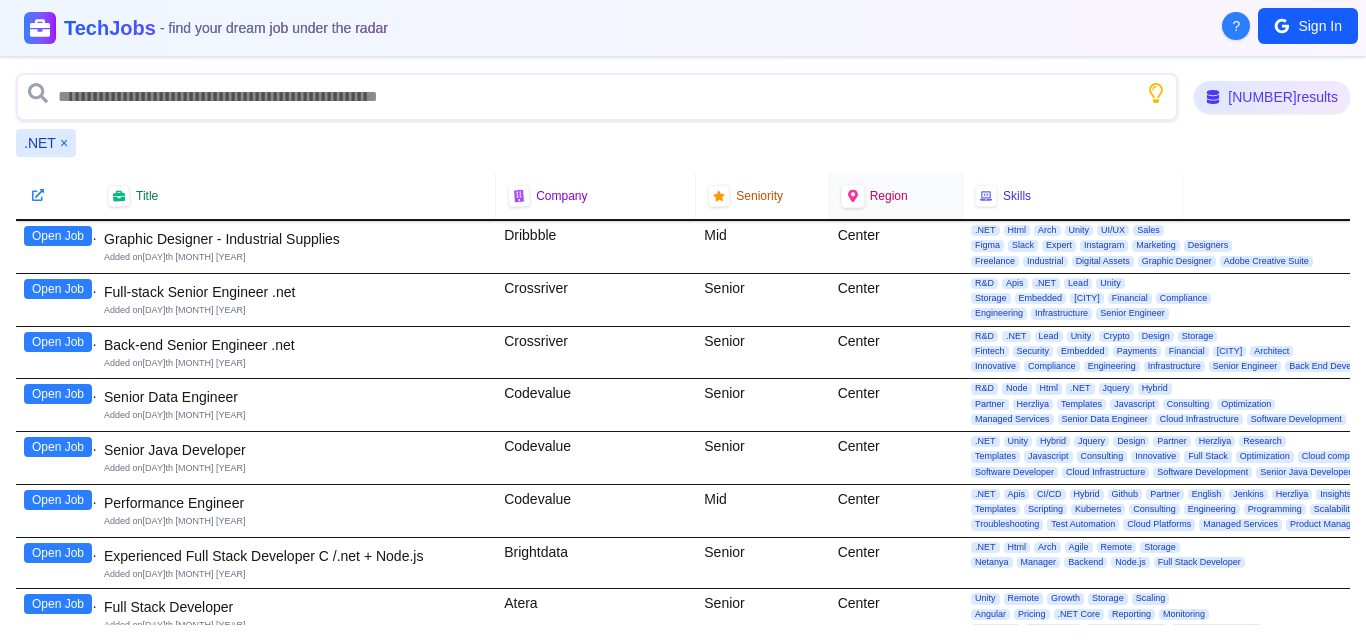 click at bounding box center (853, 196) 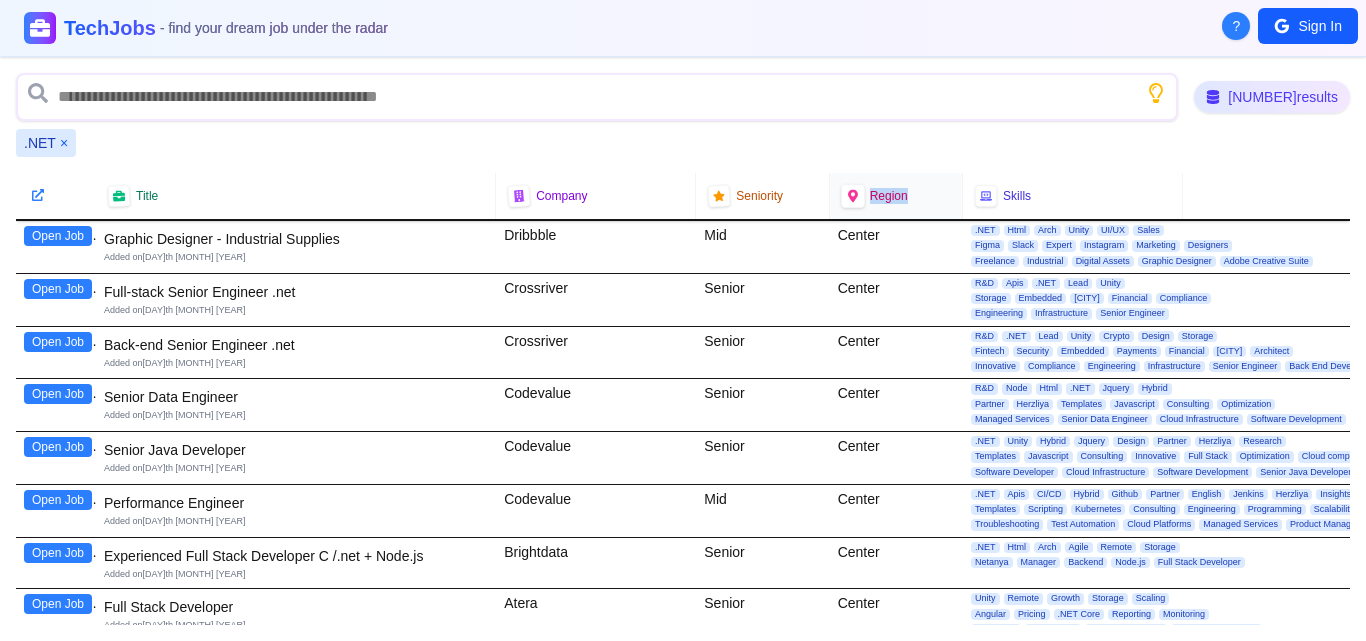 click at bounding box center [853, 196] 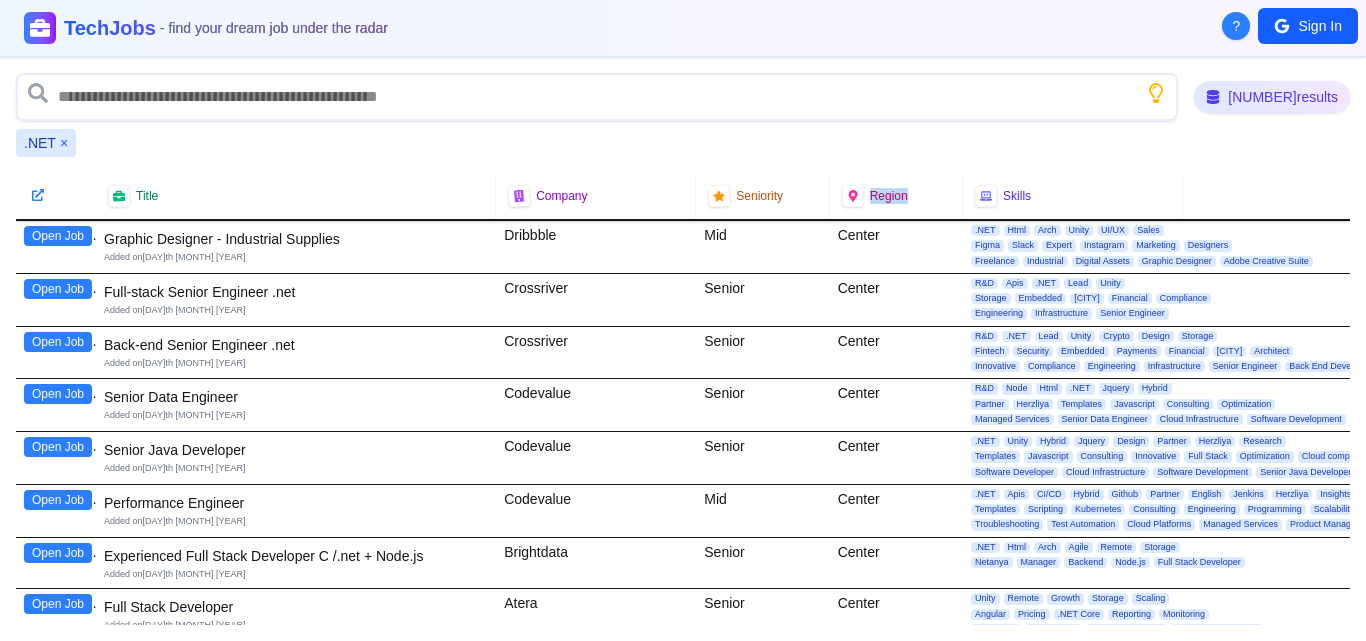 click on "×" at bounding box center [64, 143] 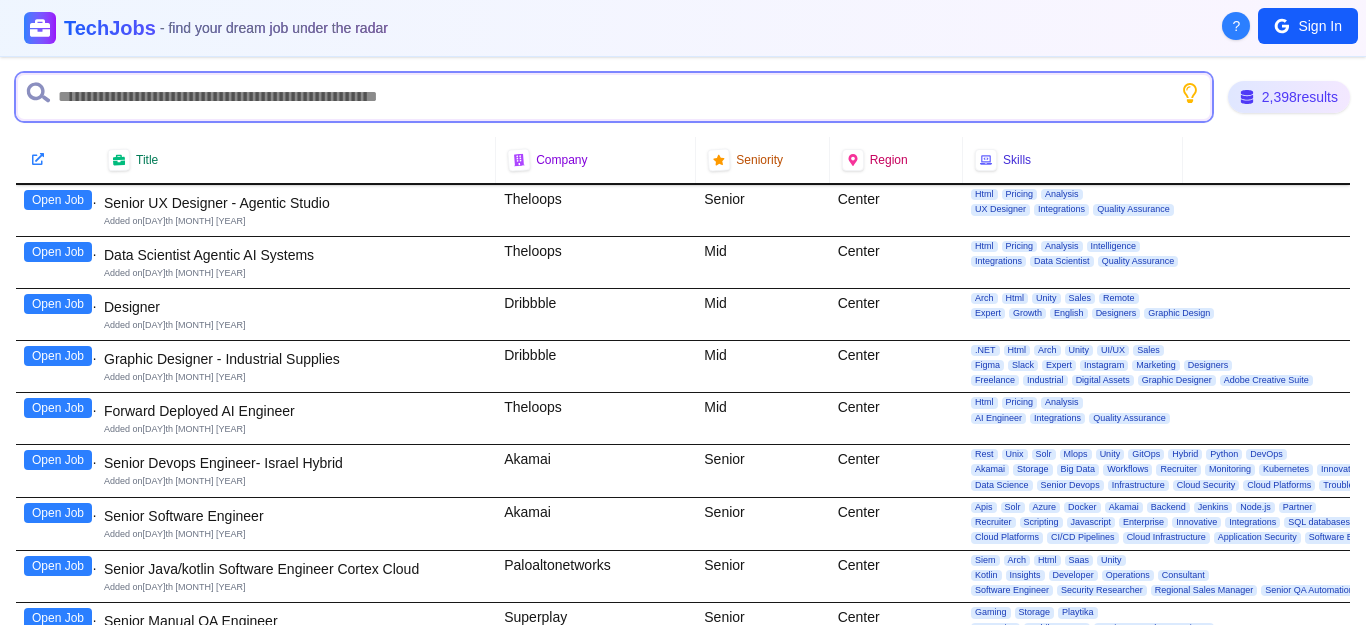 click at bounding box center [614, 97] 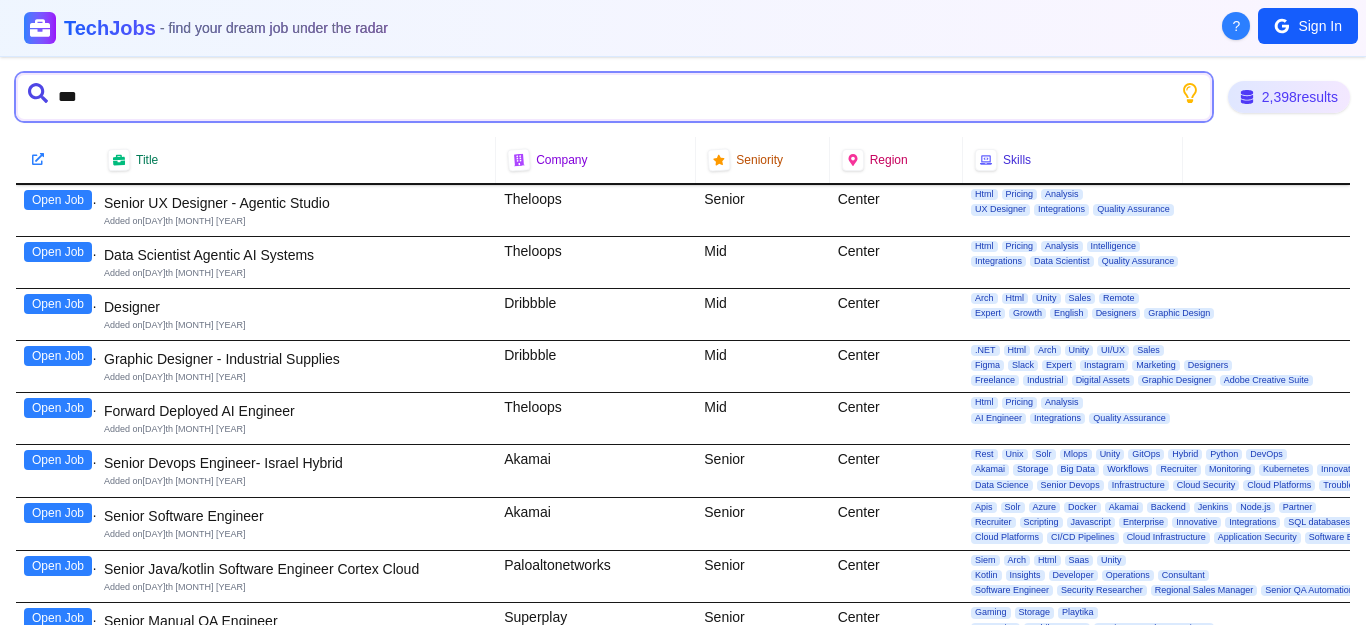 type on "****" 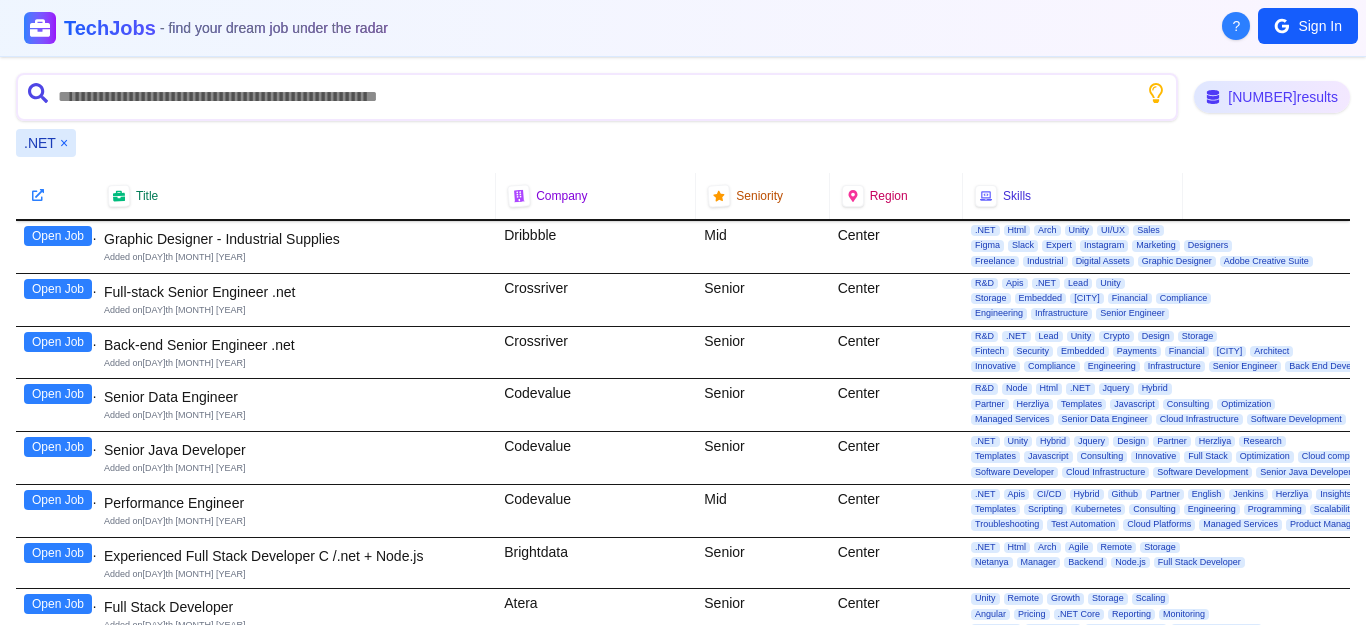click on ".NET" at bounding box center (46, 143) 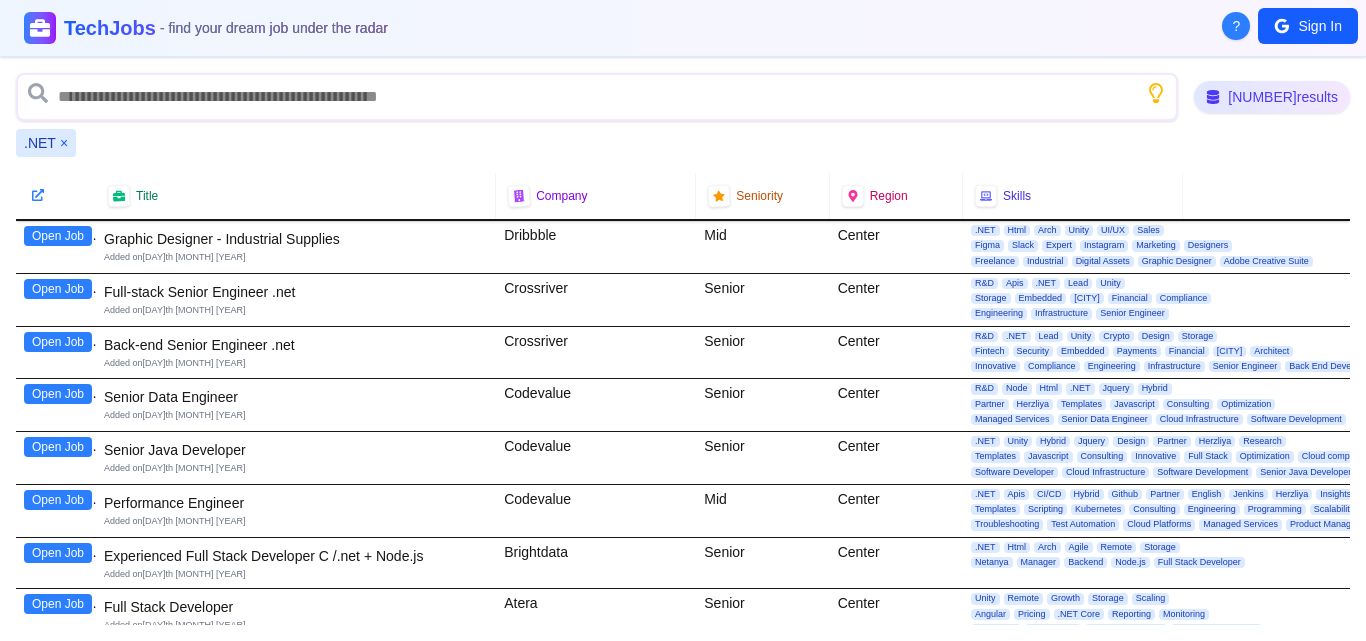 click on "×" at bounding box center [64, 143] 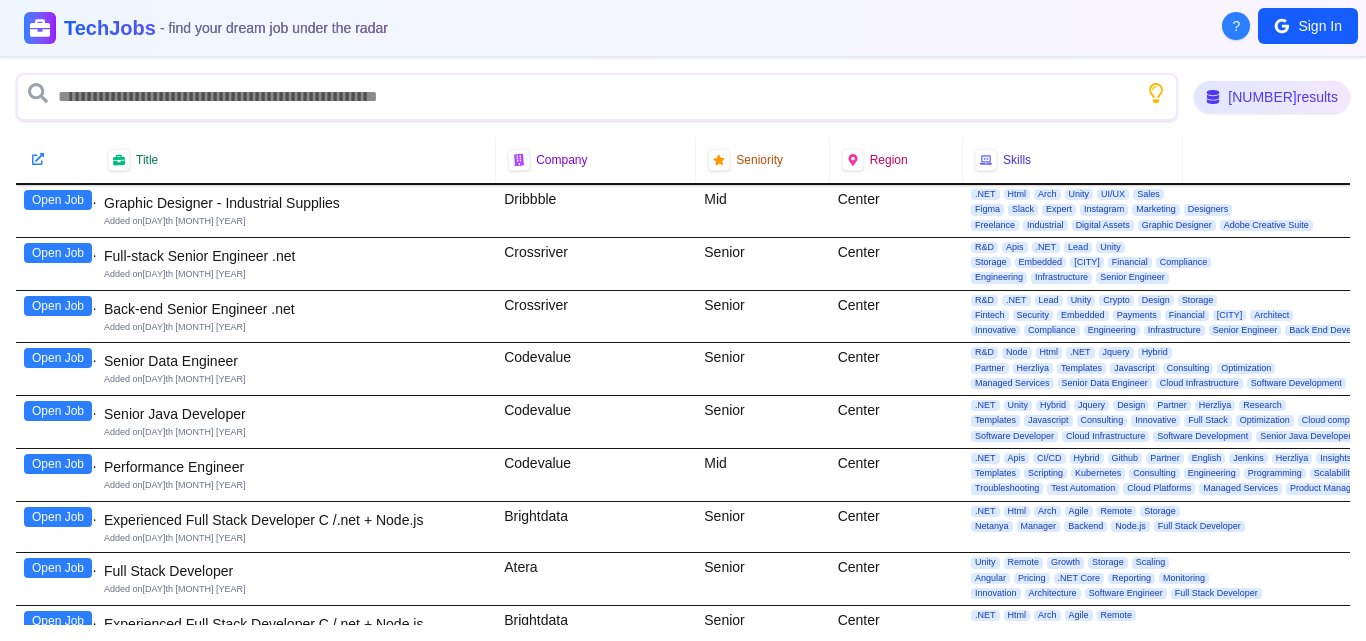 click at bounding box center [56, 160] 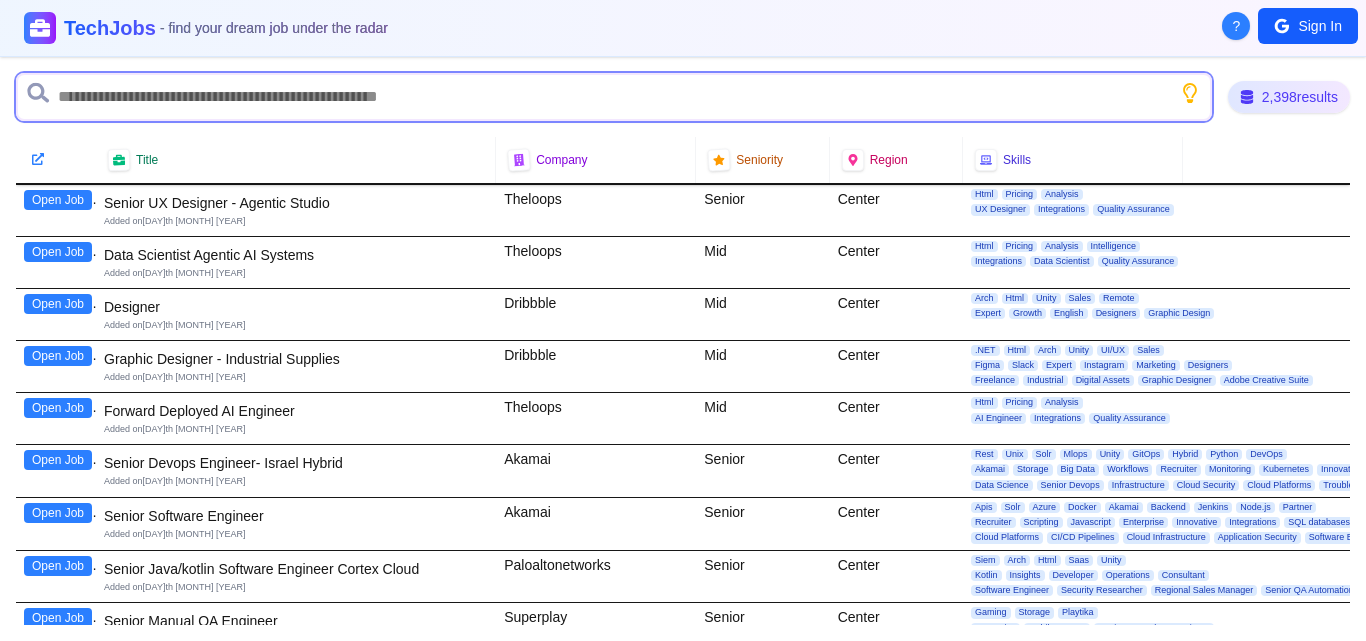 click at bounding box center [614, 97] 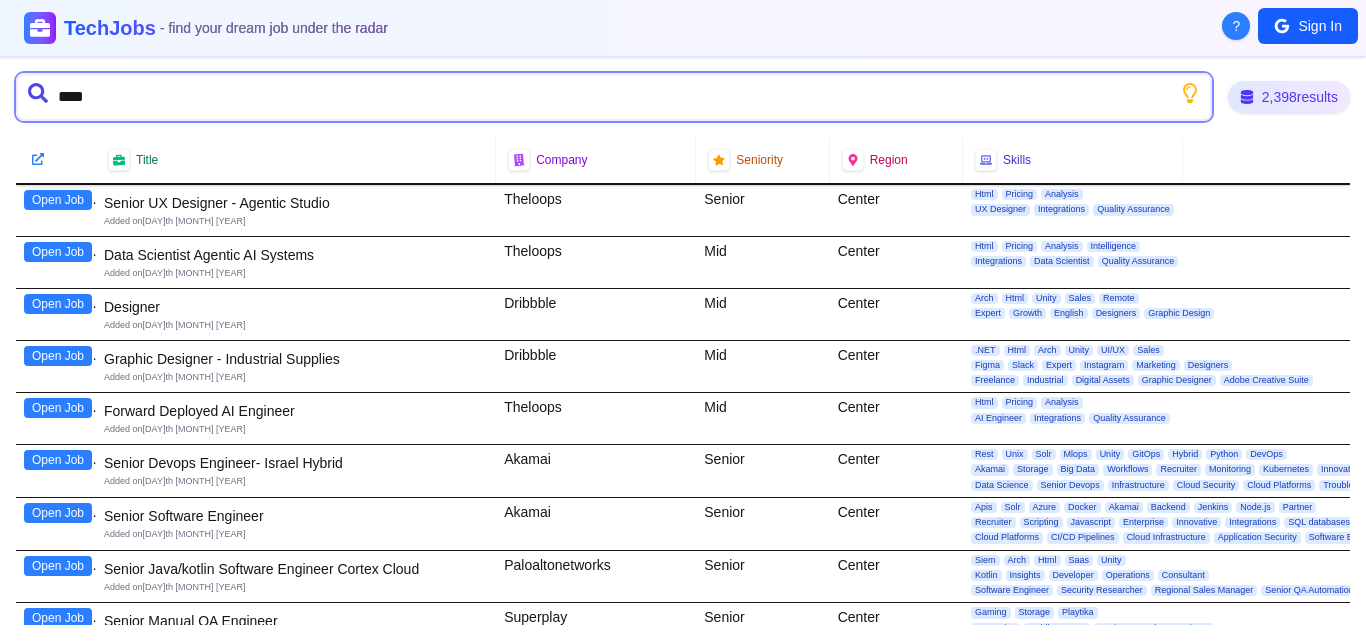 type on "*****" 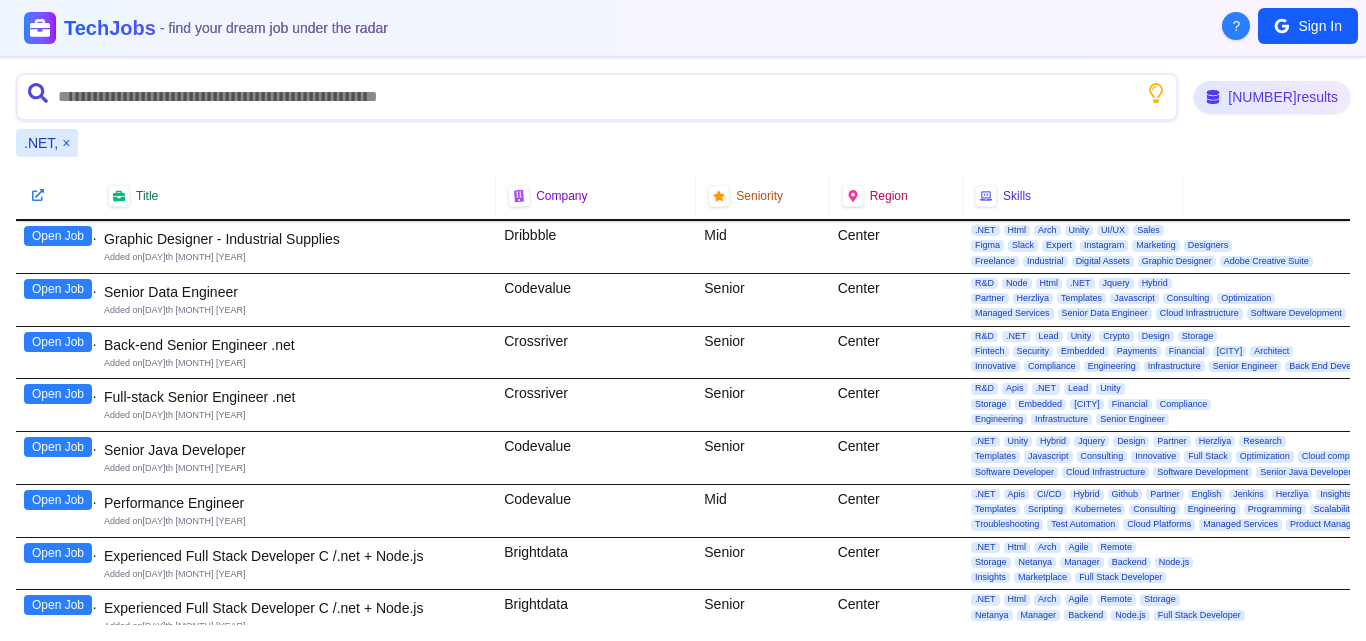 click on "×" at bounding box center [66, 143] 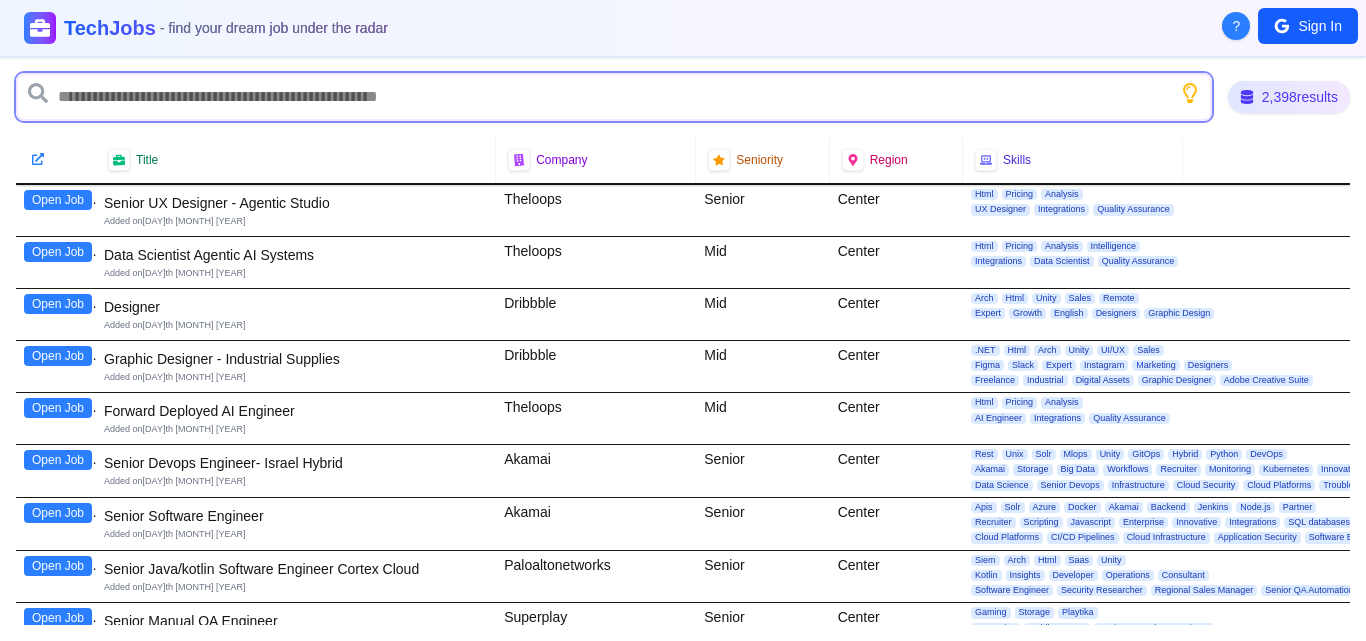 click at bounding box center (614, 97) 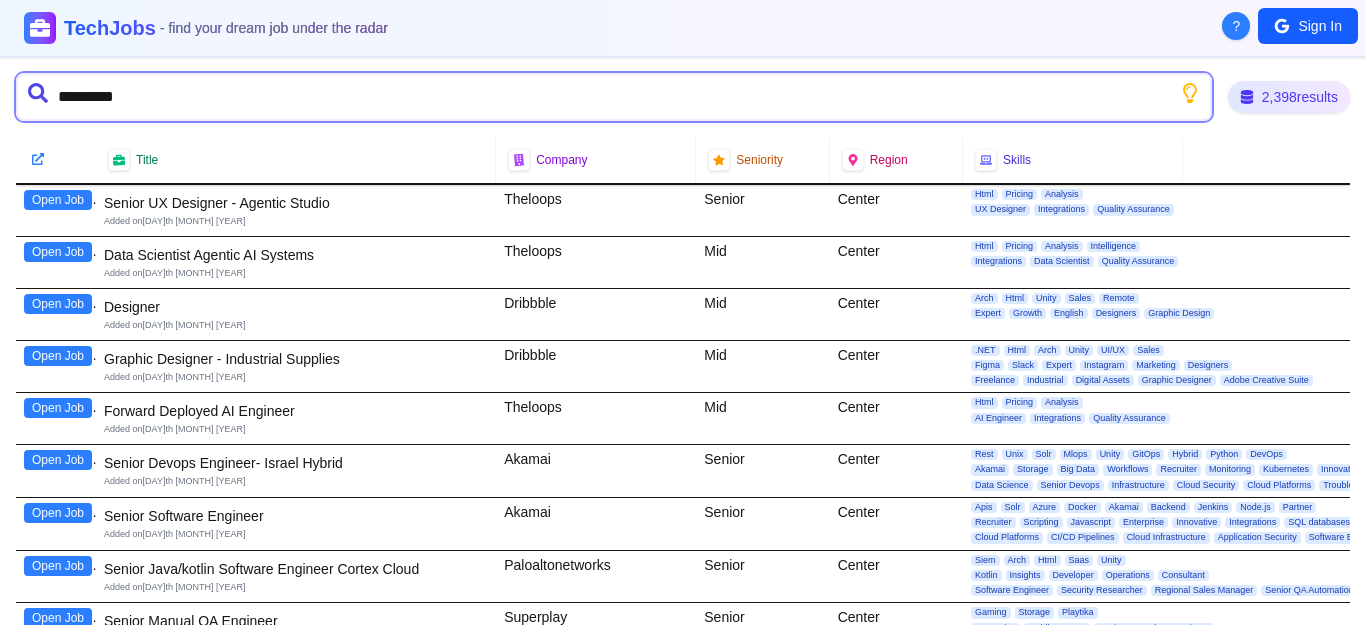 type on "**********" 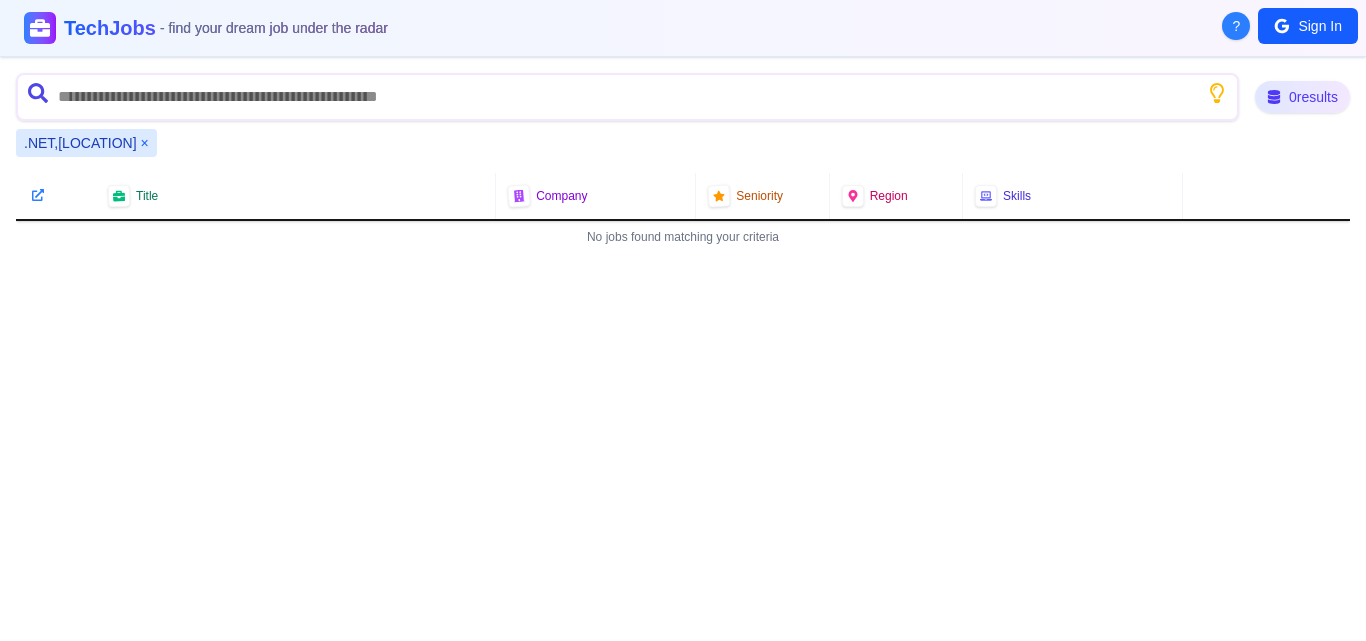 click on "×" at bounding box center [145, 143] 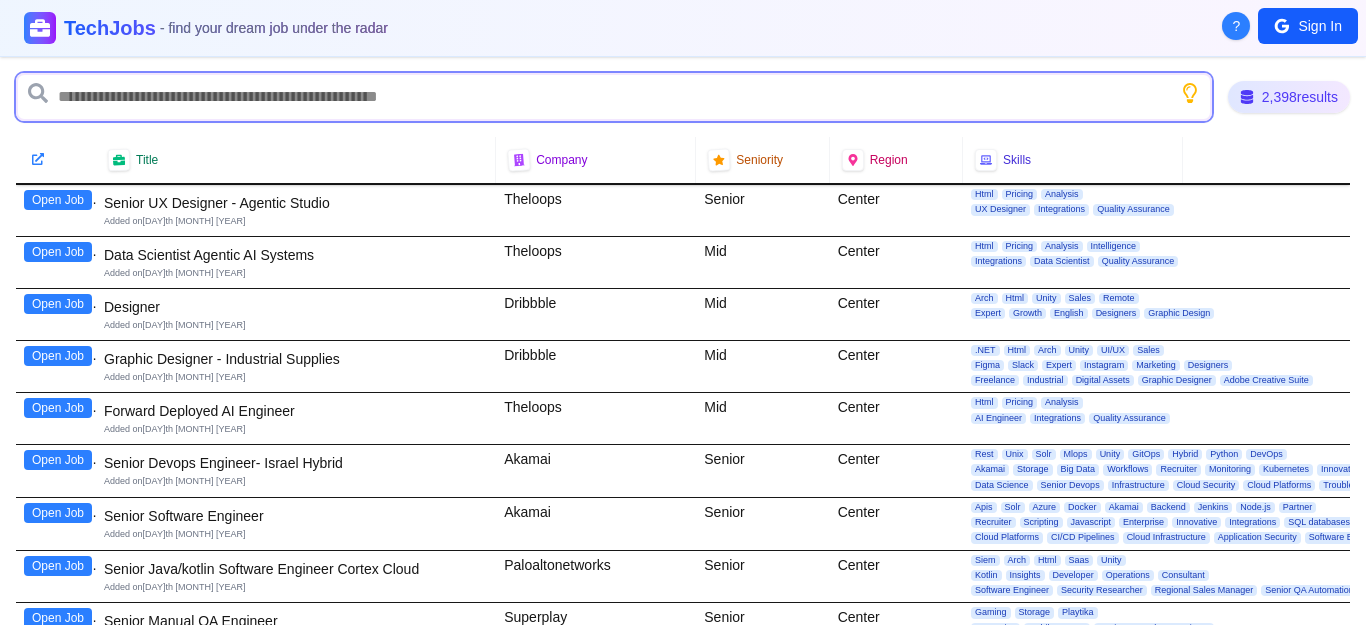 click at bounding box center [614, 97] 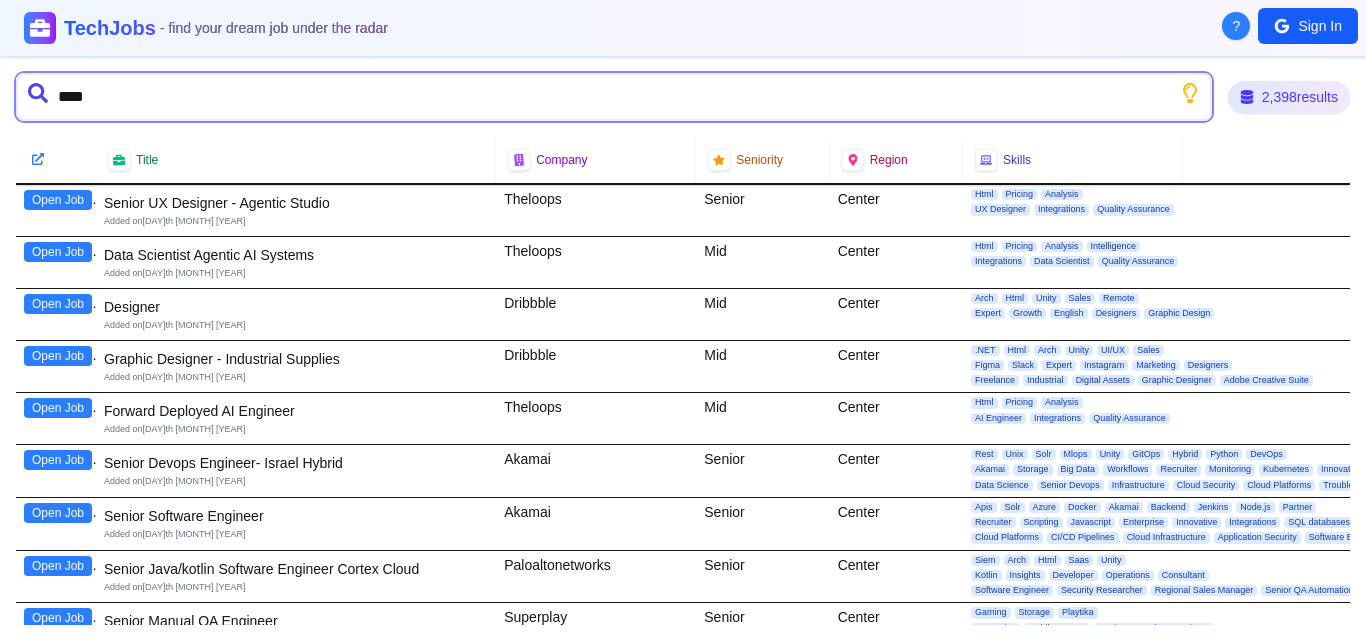 type on "*****" 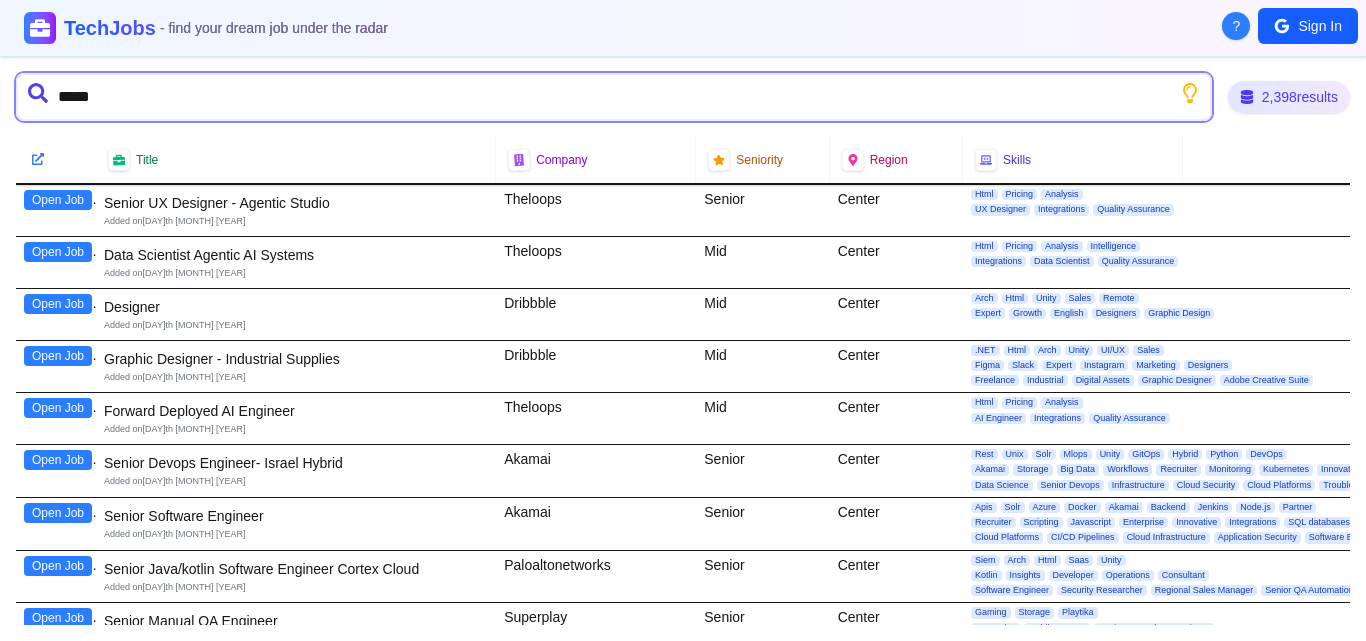 type 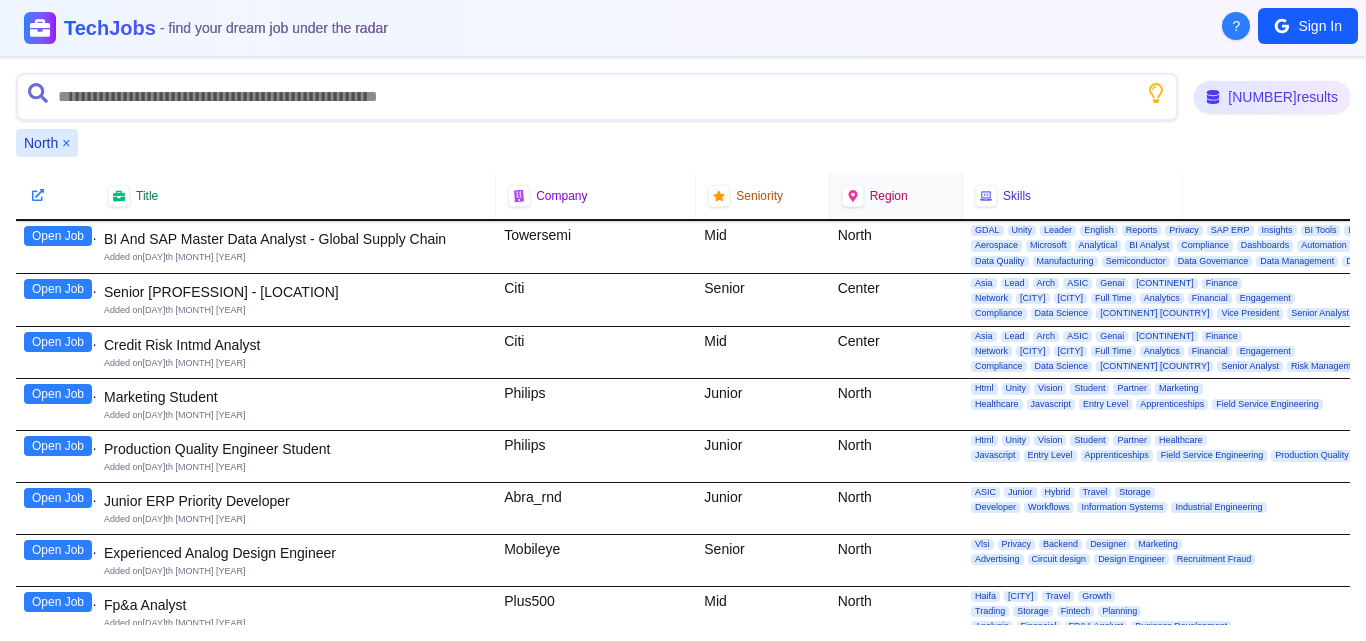 click on "Region" at bounding box center (896, 196) 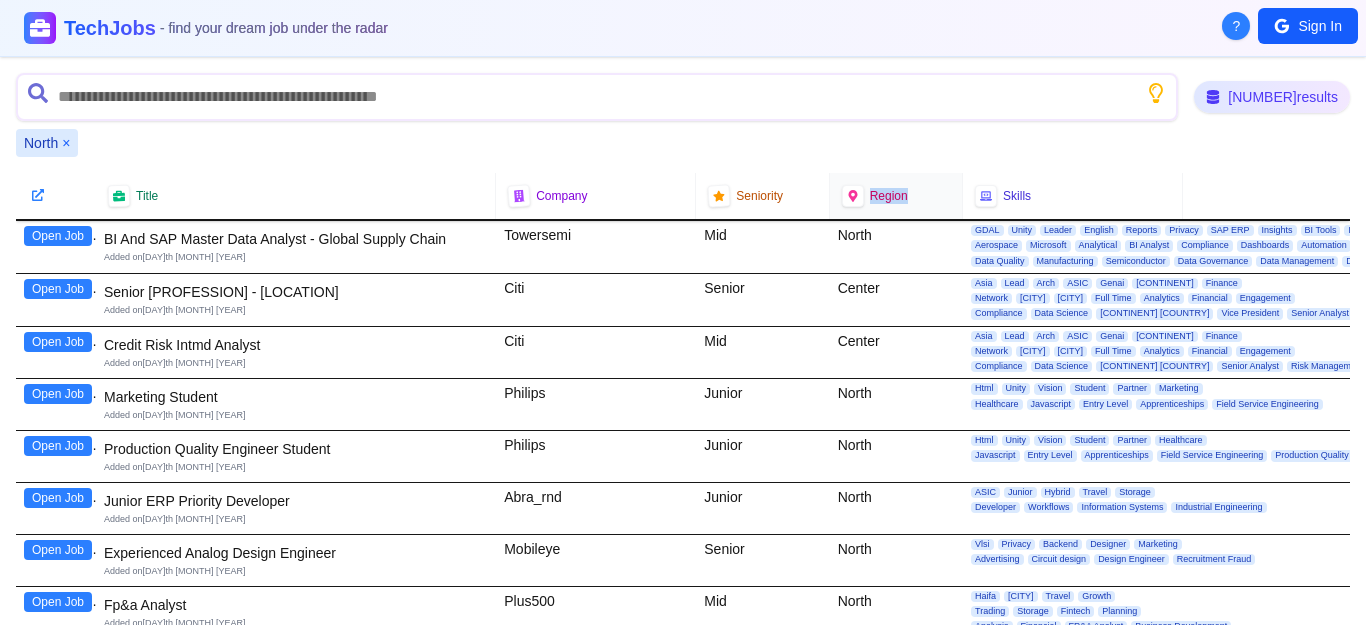 click on "Region" at bounding box center [896, 196] 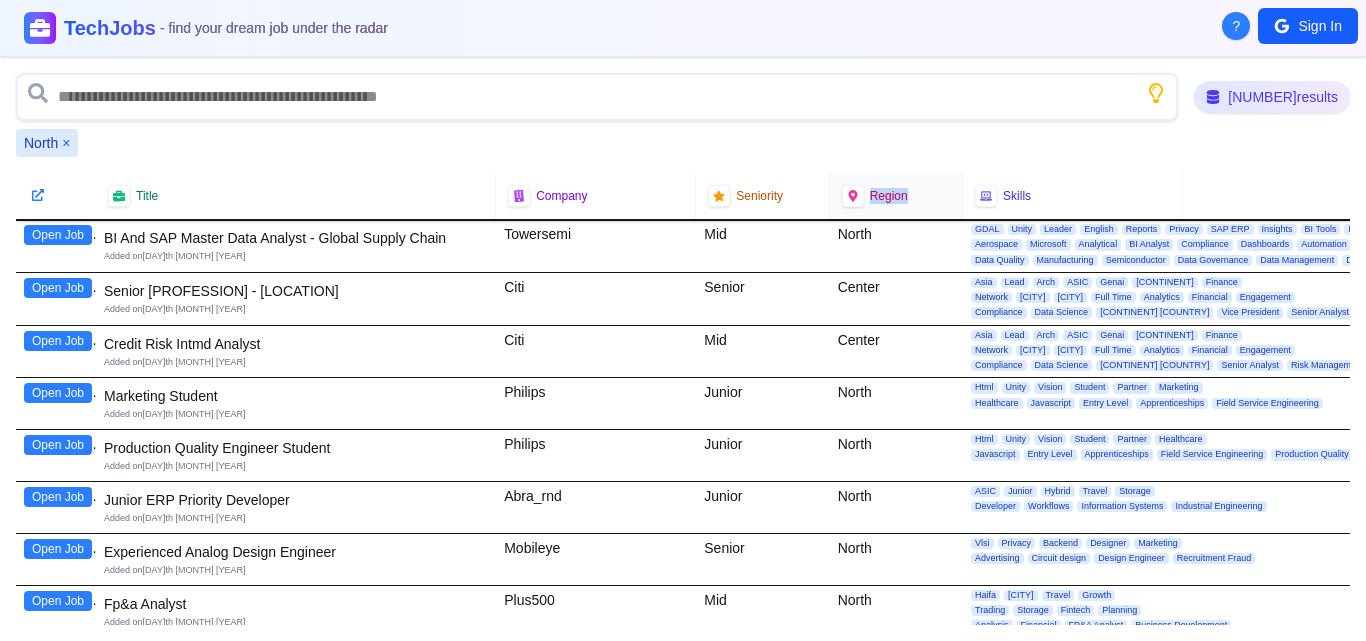 scroll, scrollTop: 0, scrollLeft: 0, axis: both 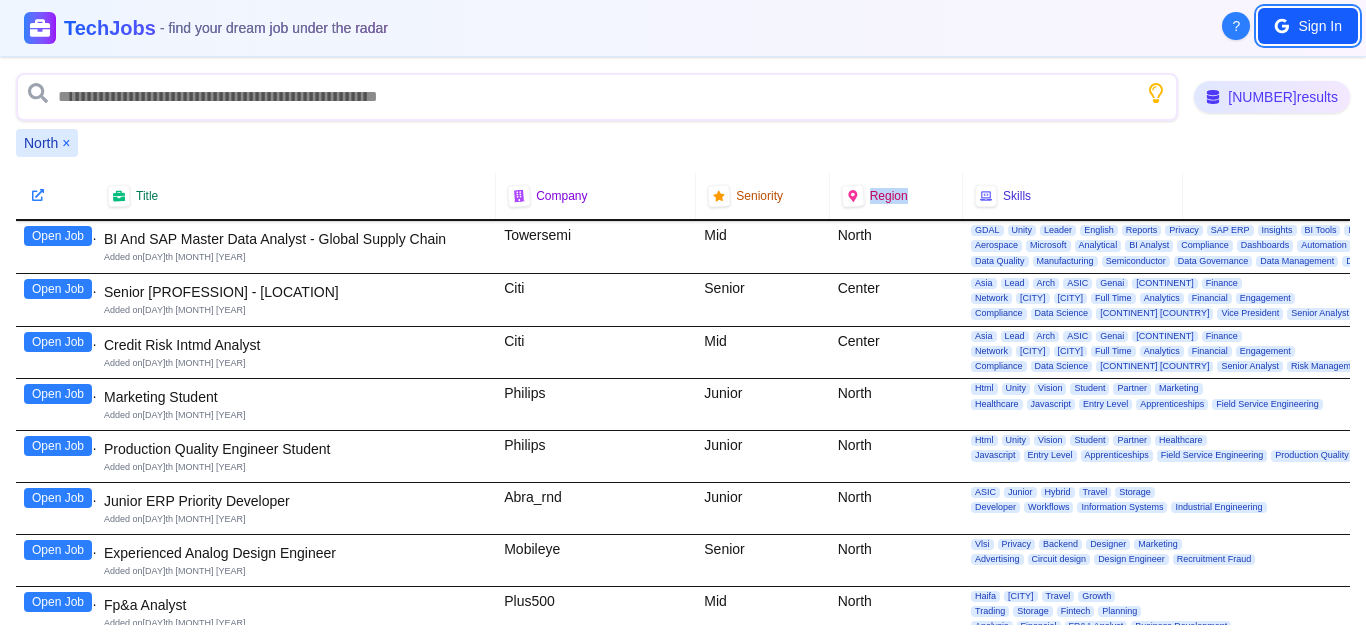 click on "Sign In" at bounding box center (1308, 26) 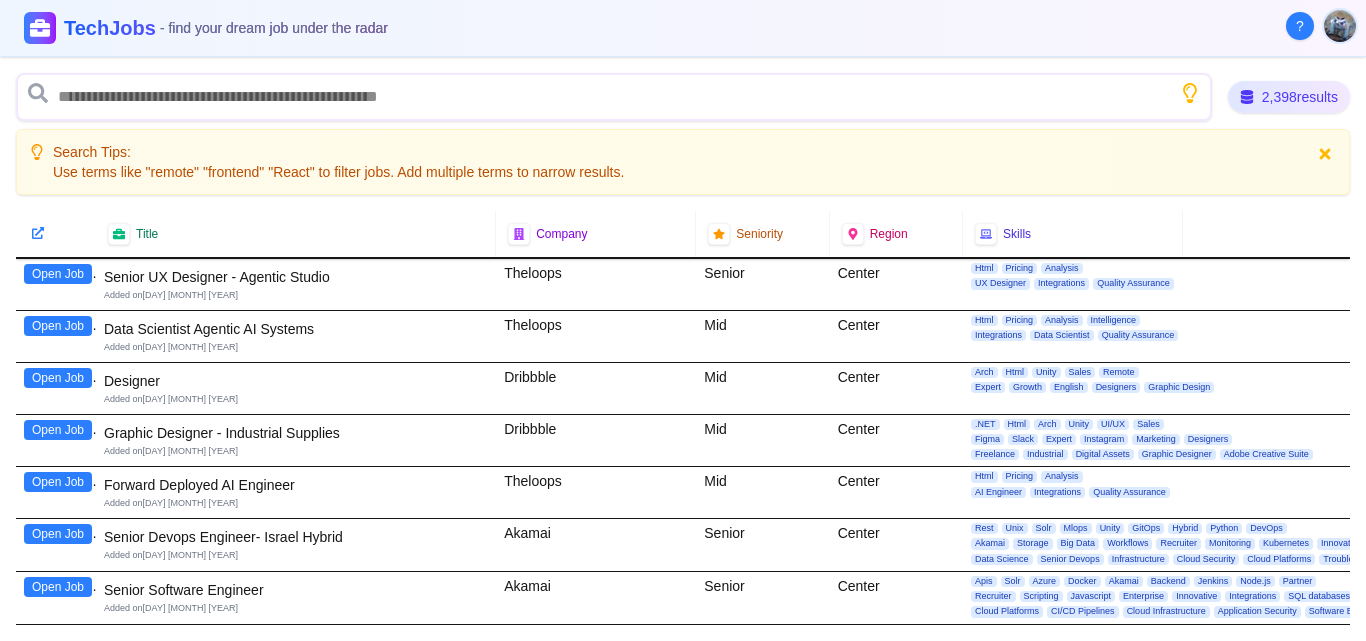 scroll, scrollTop: 0, scrollLeft: 0, axis: both 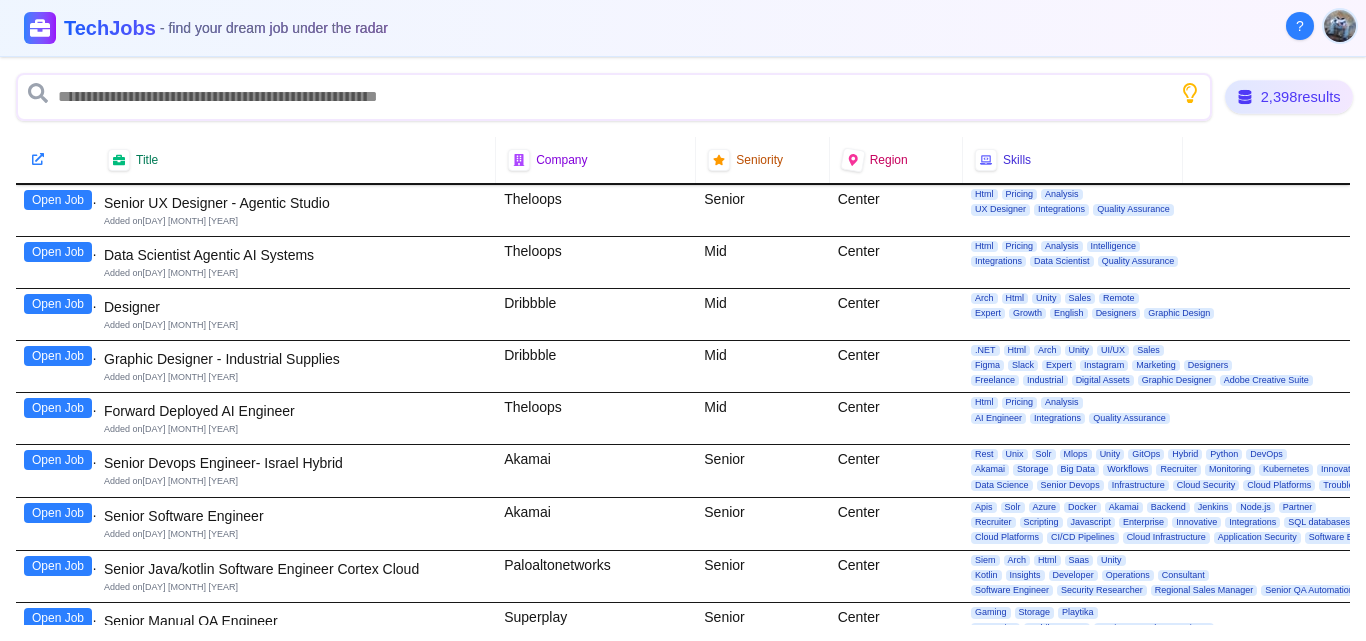click on "2,398  results" at bounding box center [1289, 97] 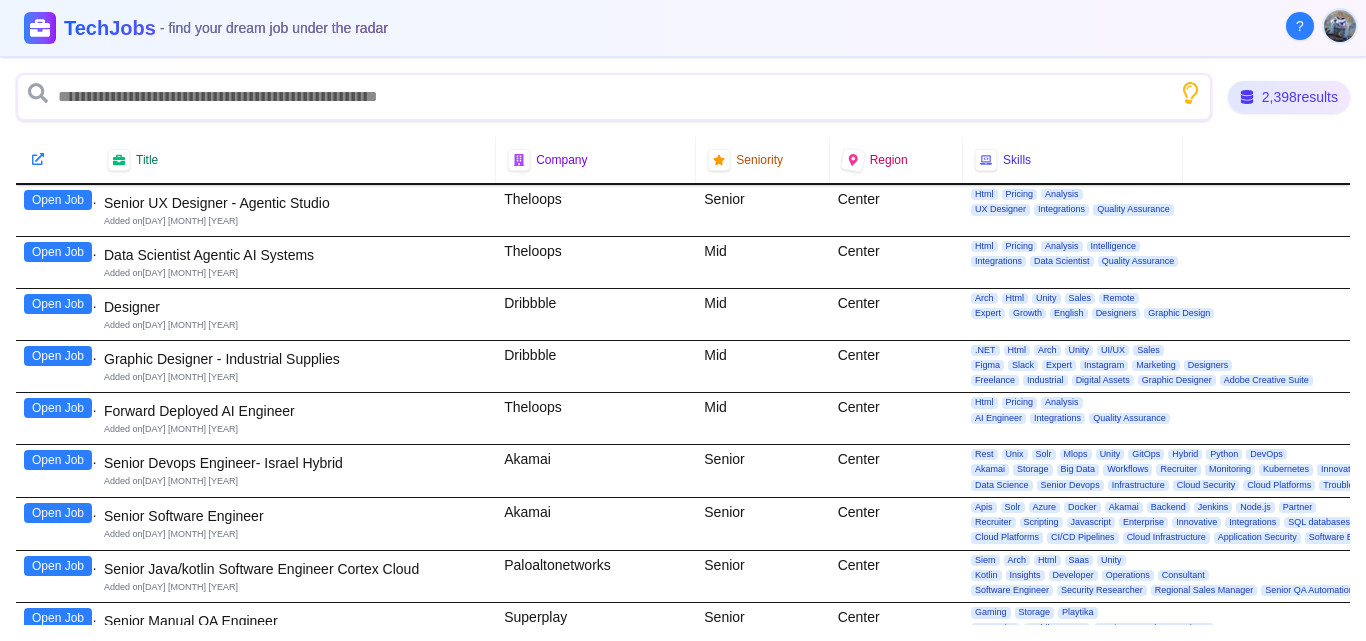 click 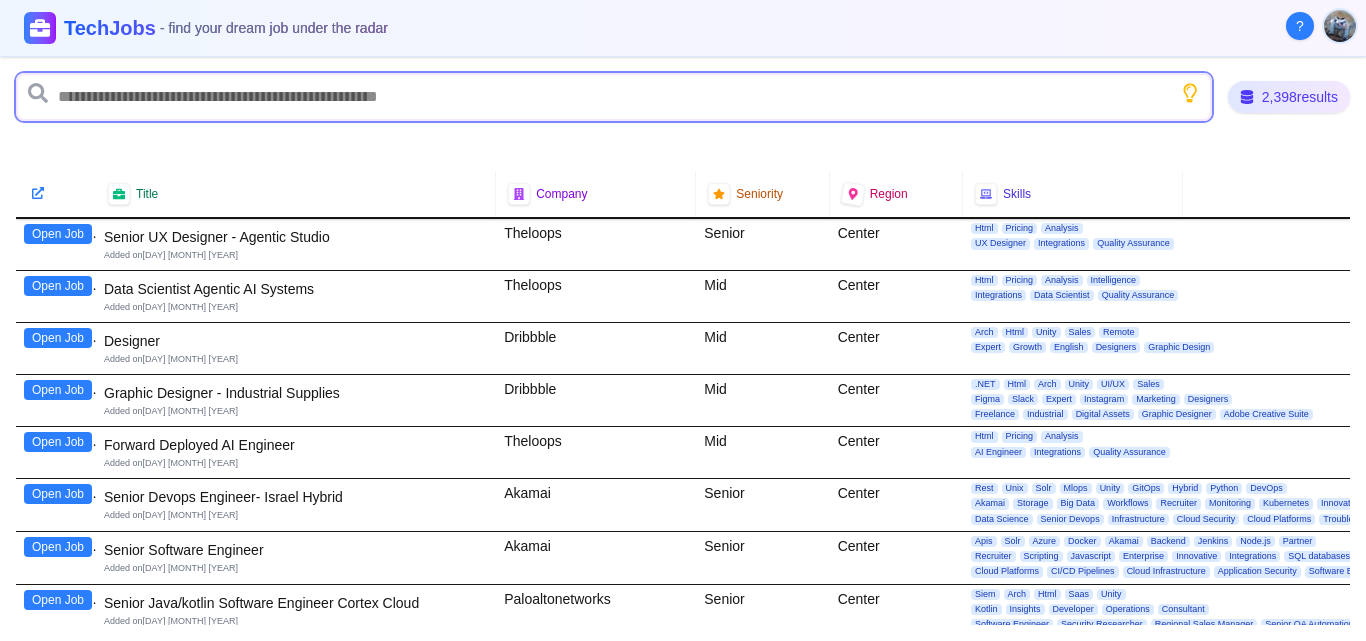 click at bounding box center [614, 97] 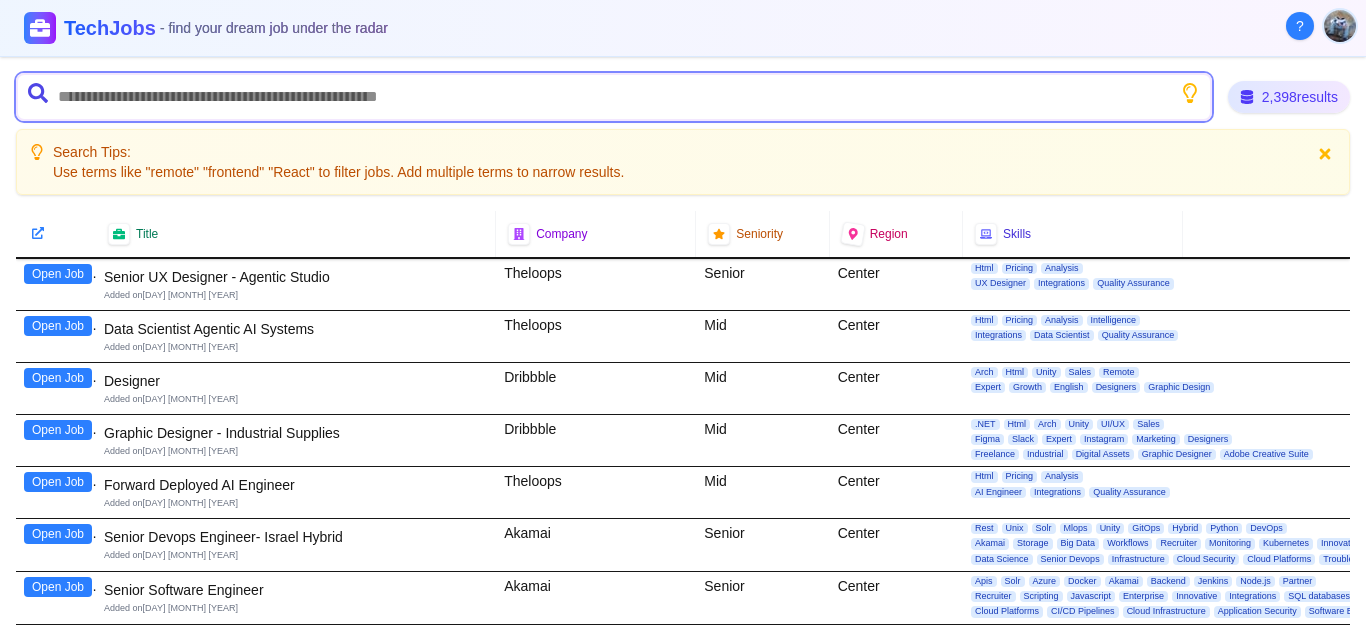 type on "*" 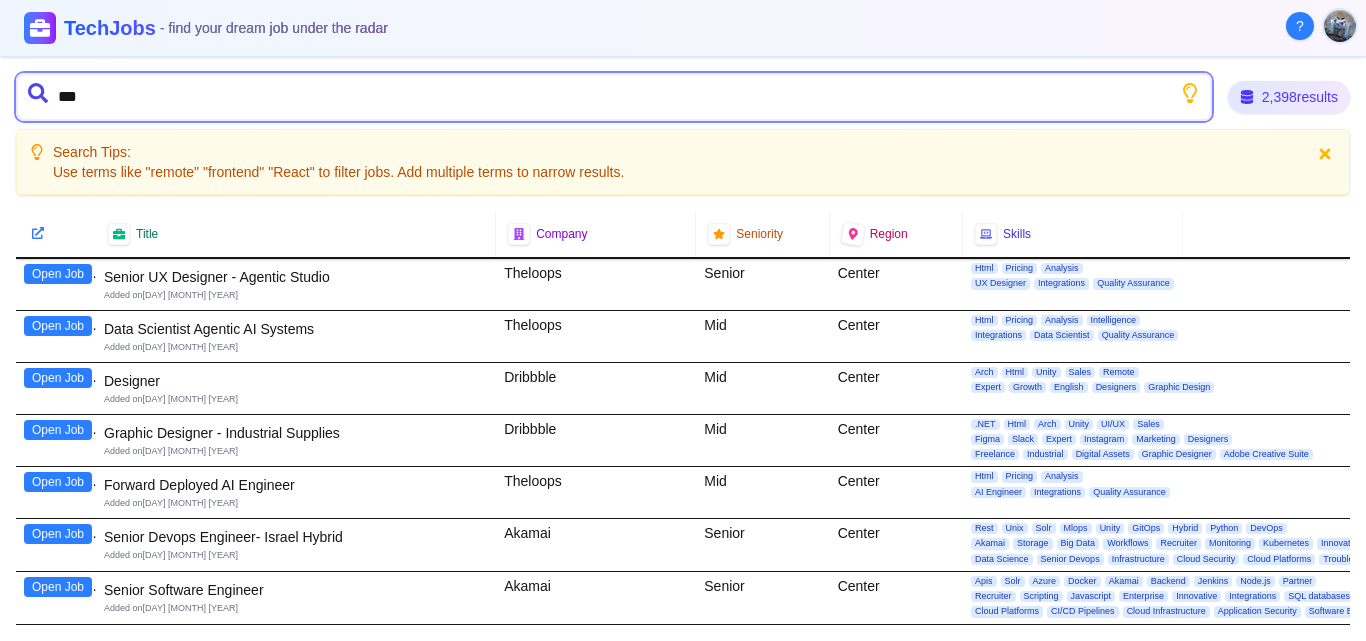 type on "****" 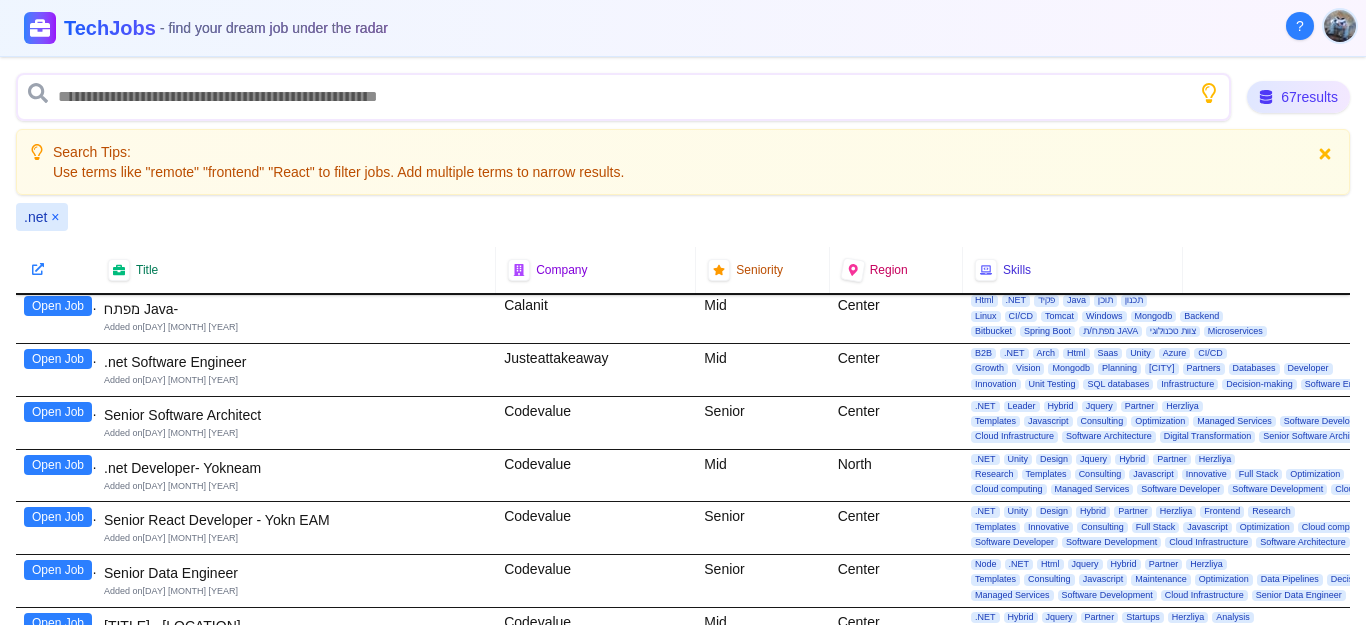 scroll, scrollTop: 1318, scrollLeft: 0, axis: vertical 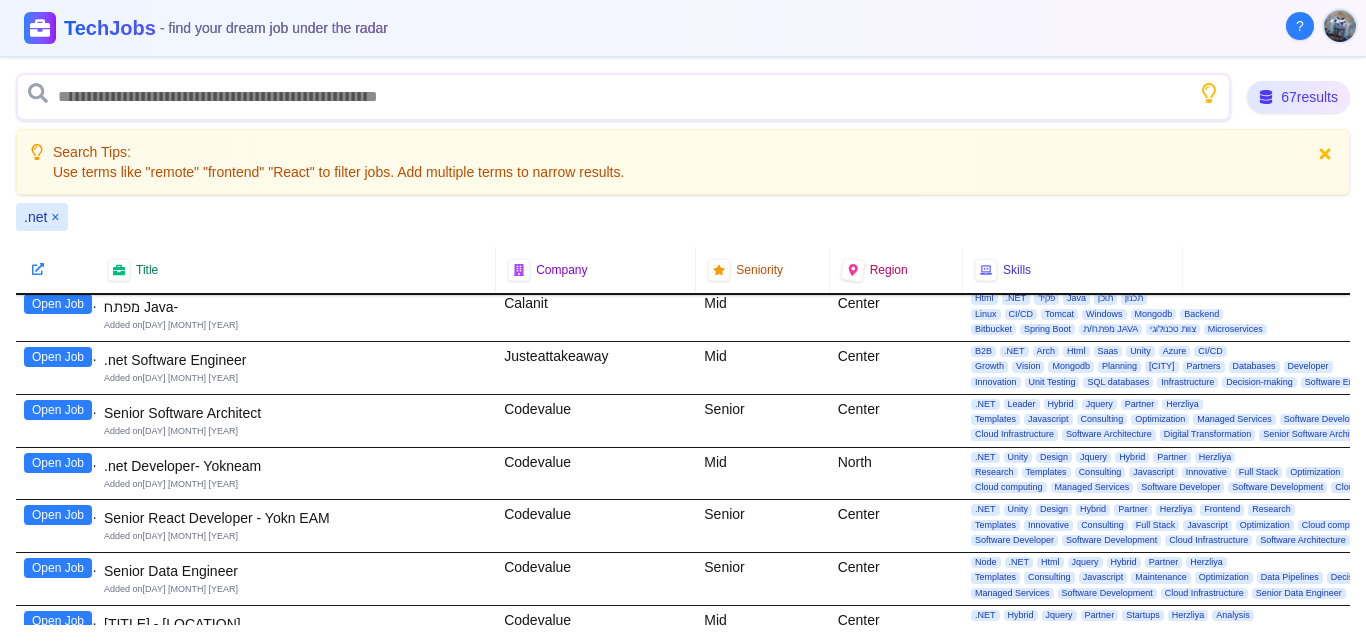 click on ".net Developer- Yokneam" at bounding box center [296, 466] 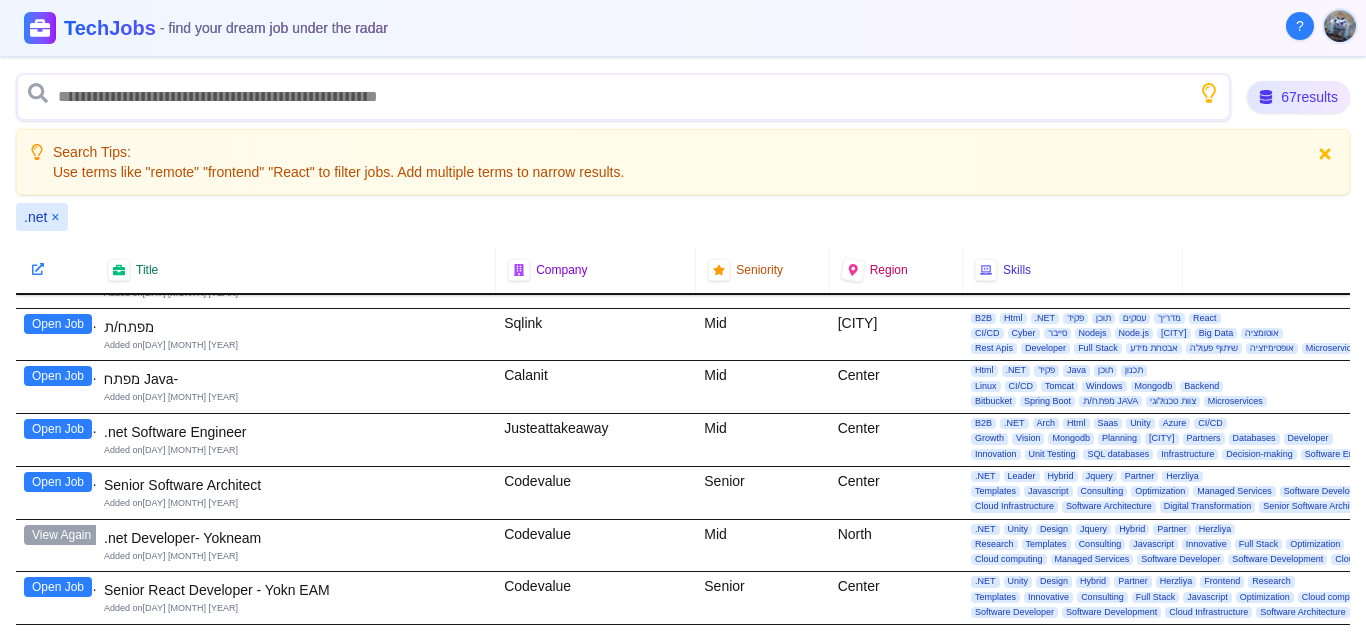 scroll, scrollTop: 1245, scrollLeft: 0, axis: vertical 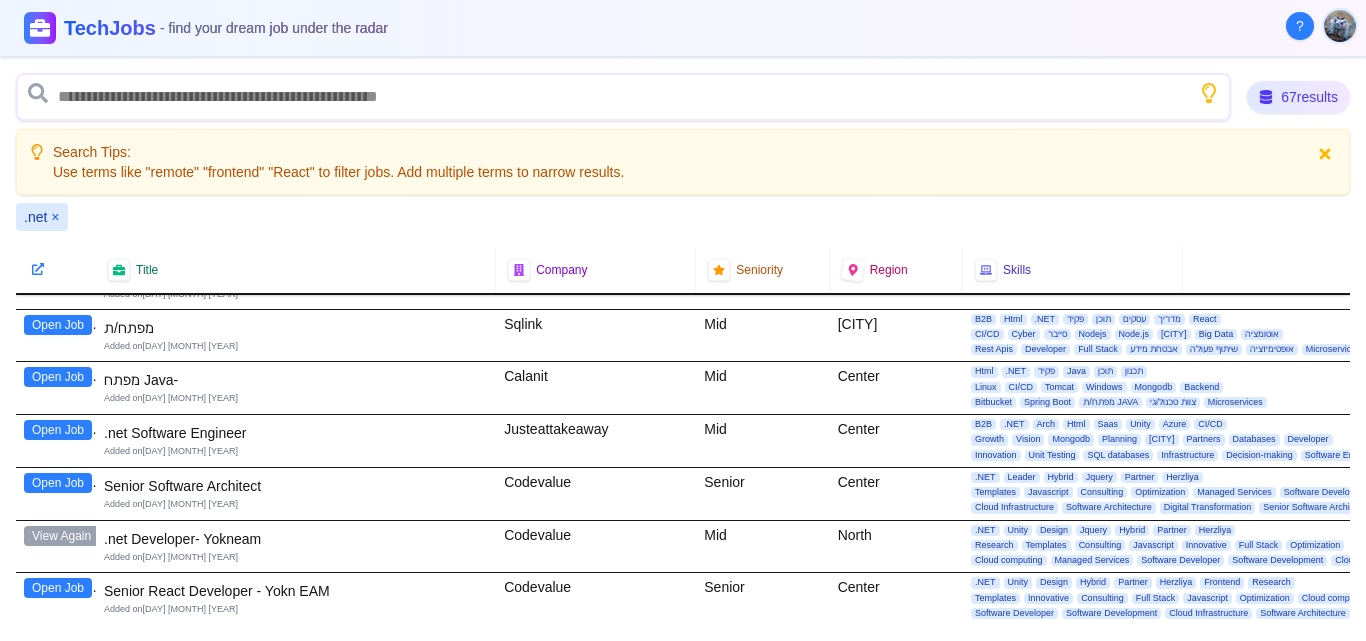 click on "×" at bounding box center (55, 217) 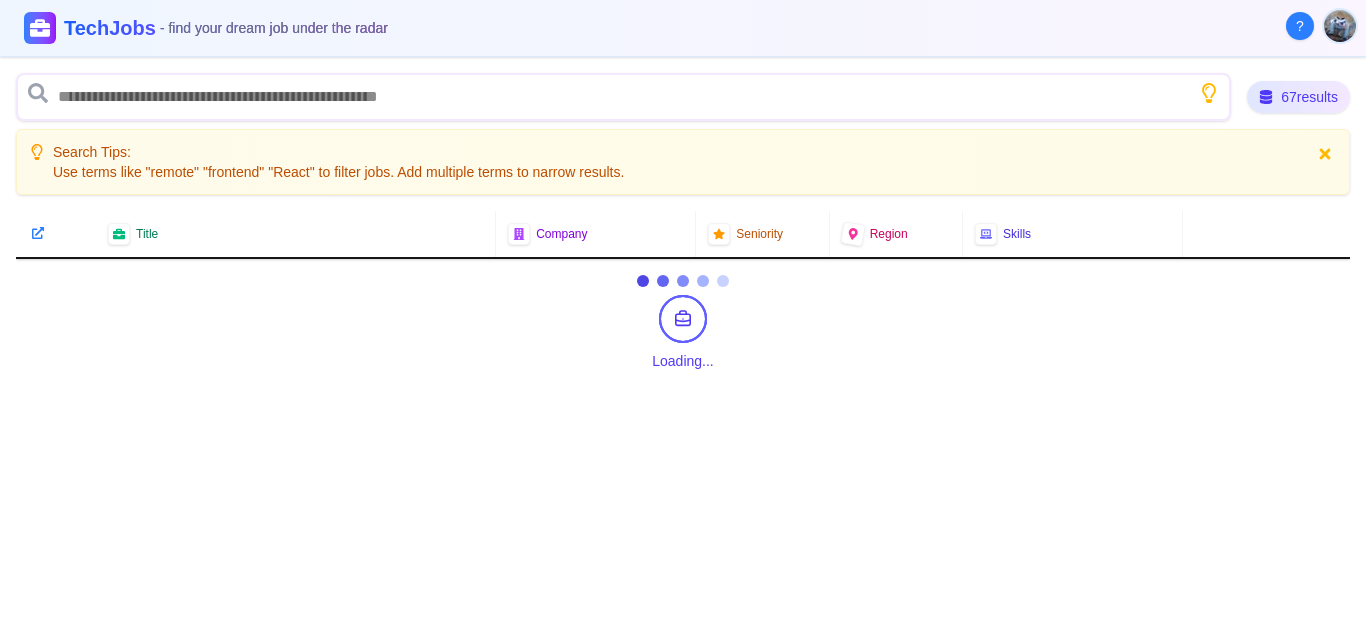 scroll, scrollTop: 0, scrollLeft: 0, axis: both 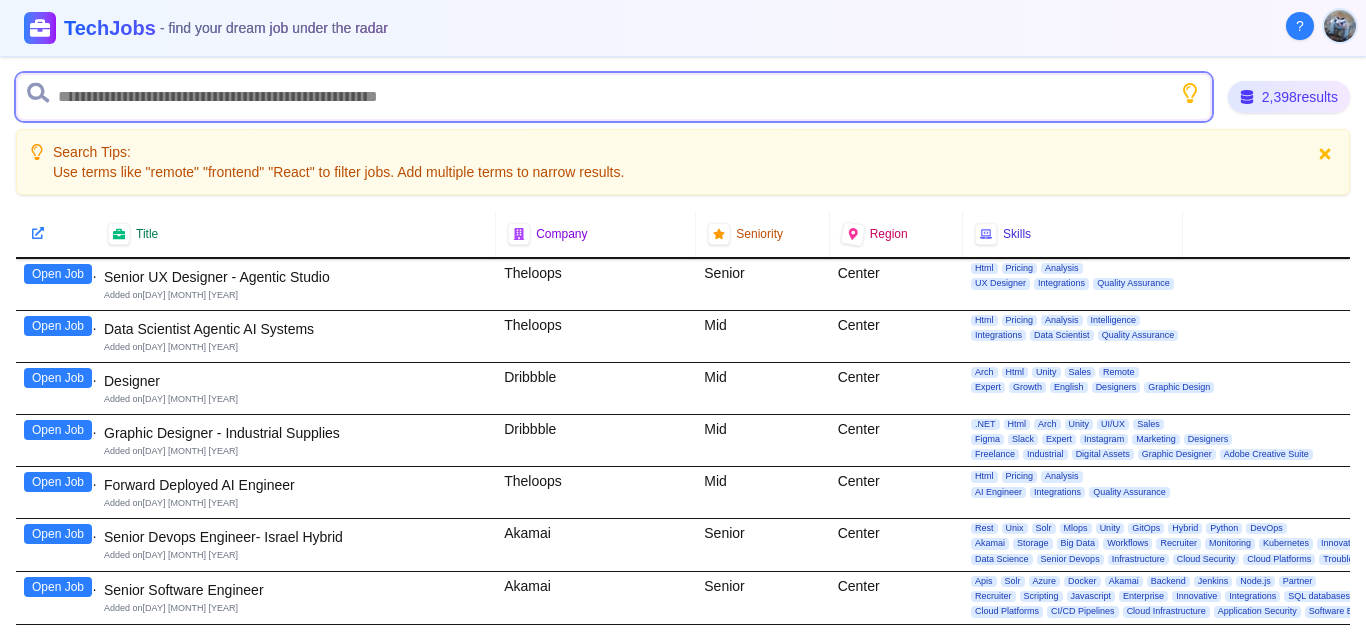 click at bounding box center [614, 97] 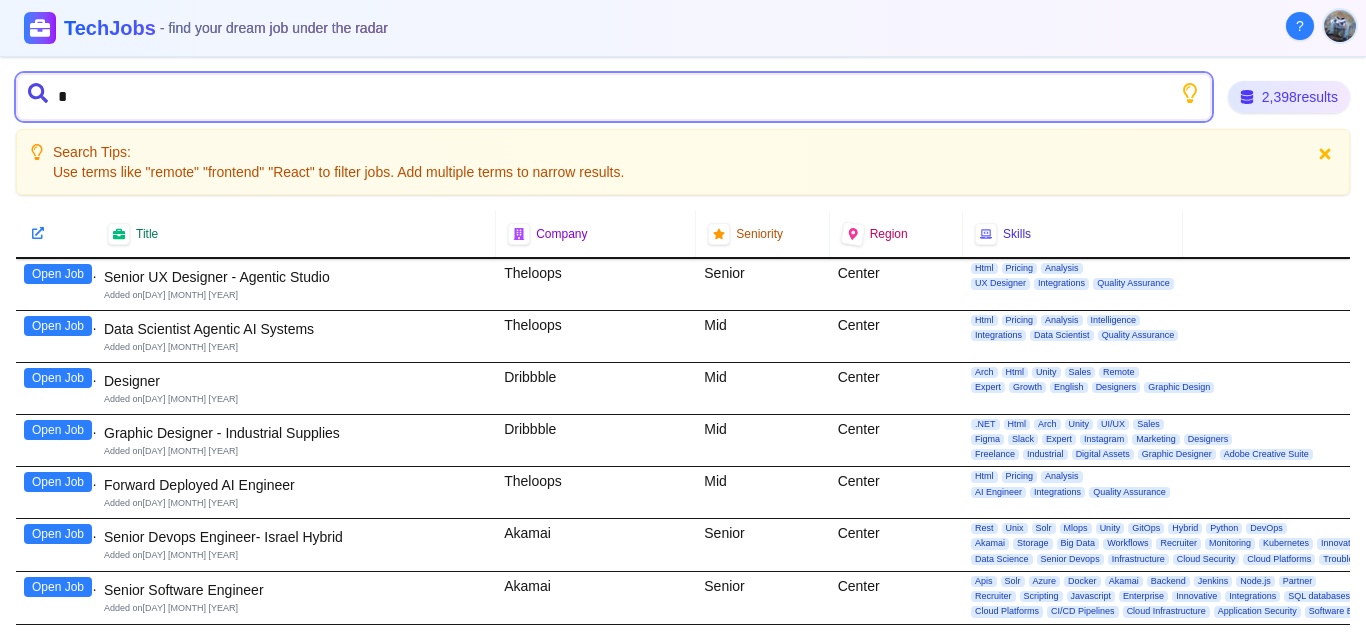 type on "**" 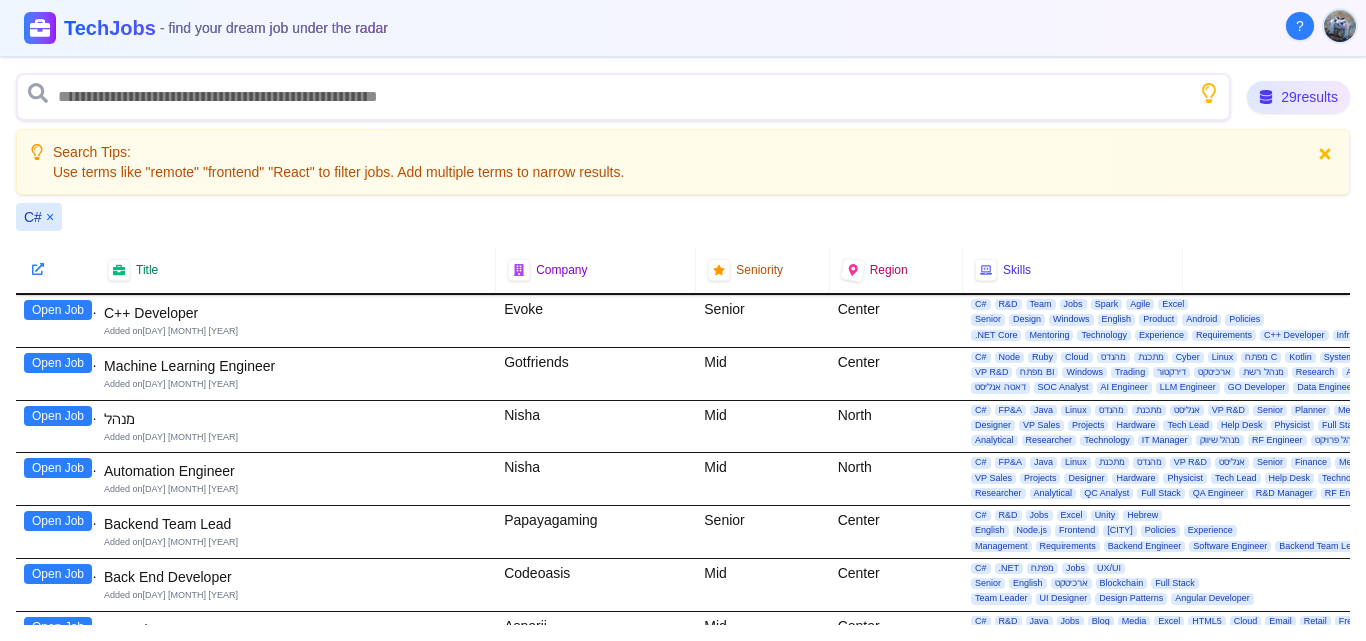 click on "Open Job" at bounding box center (56, 479) 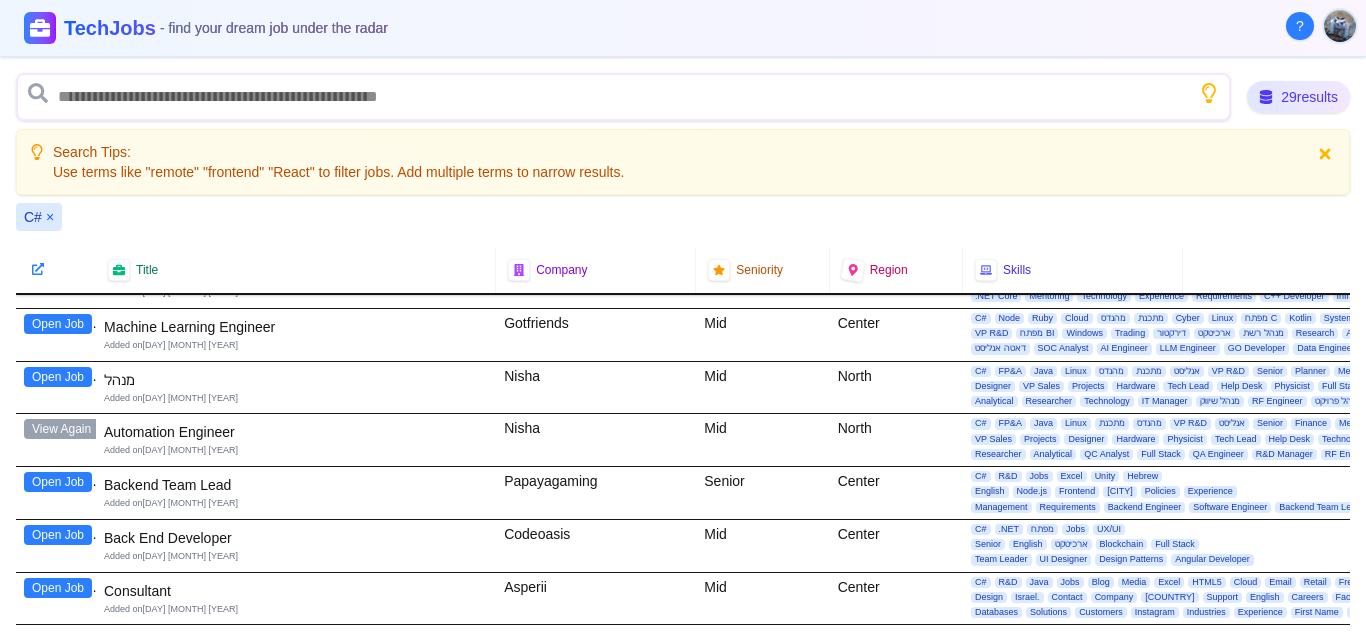 scroll, scrollTop: 825, scrollLeft: 0, axis: vertical 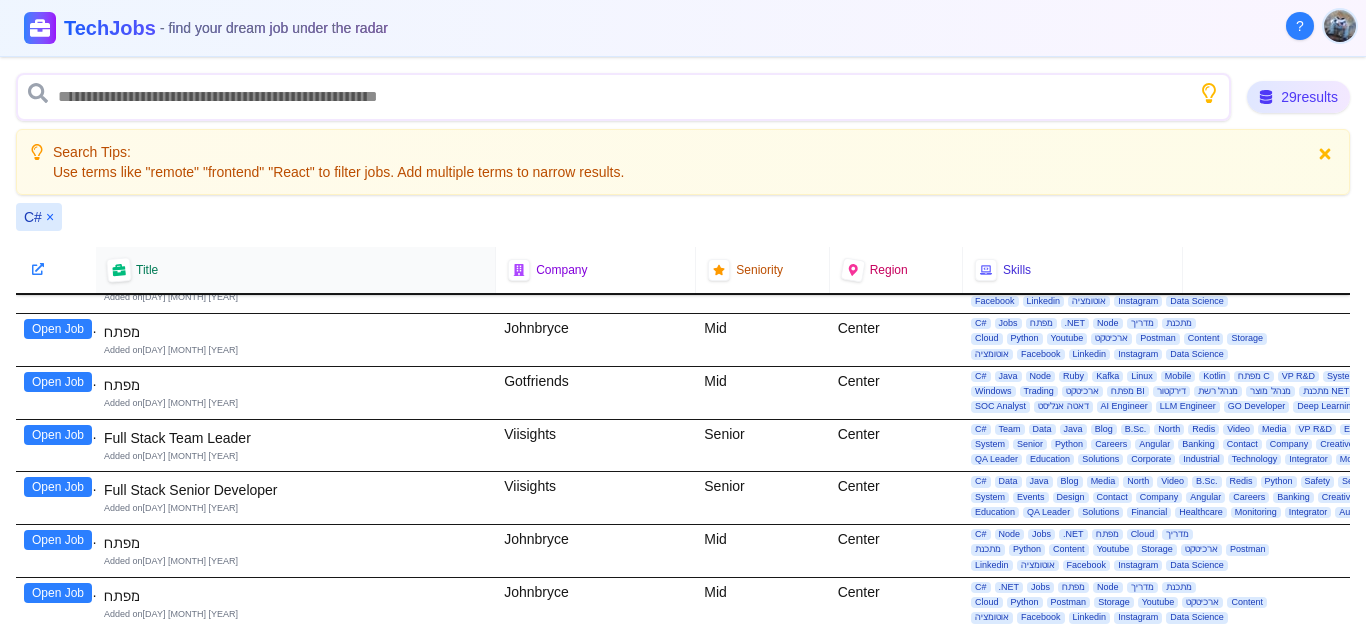 click at bounding box center (119, 270) 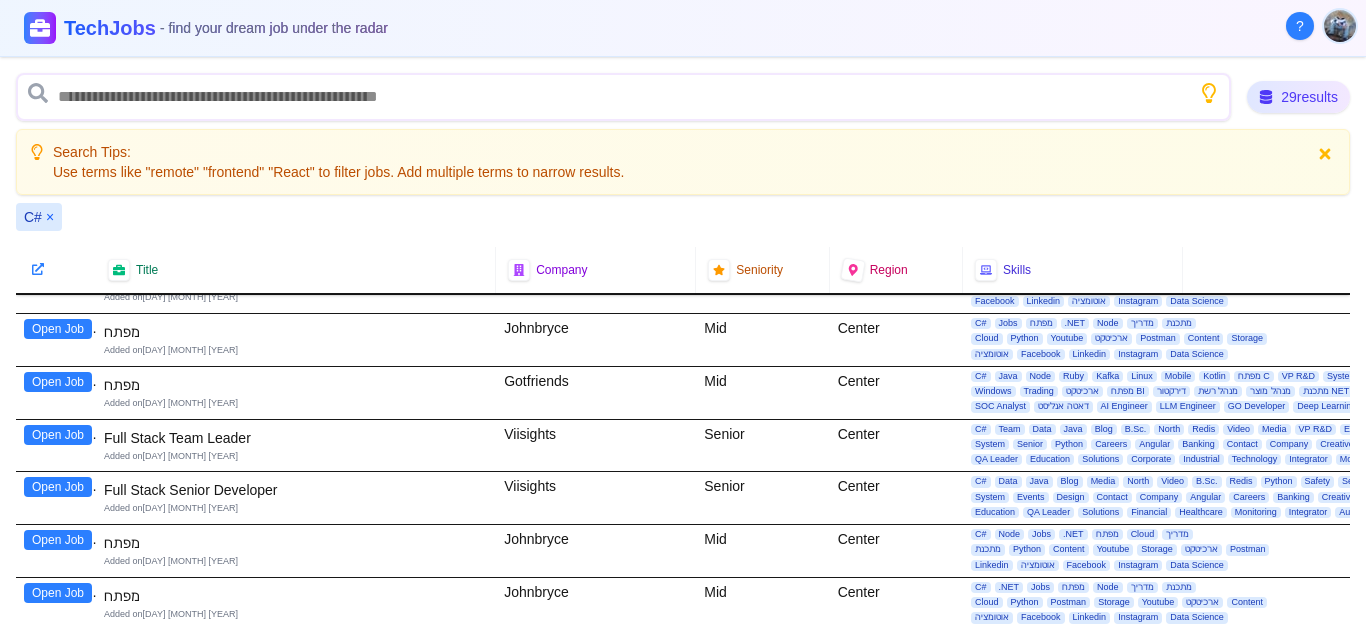 click on "×" at bounding box center [50, 217] 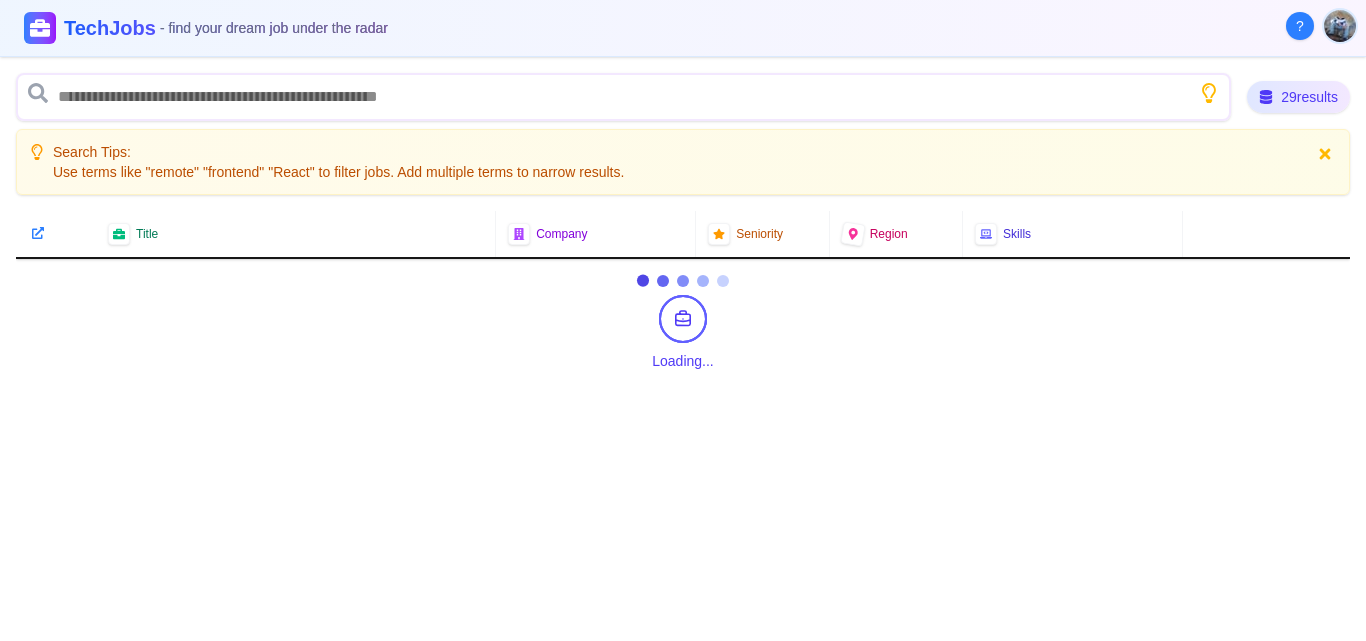 scroll, scrollTop: 0, scrollLeft: 0, axis: both 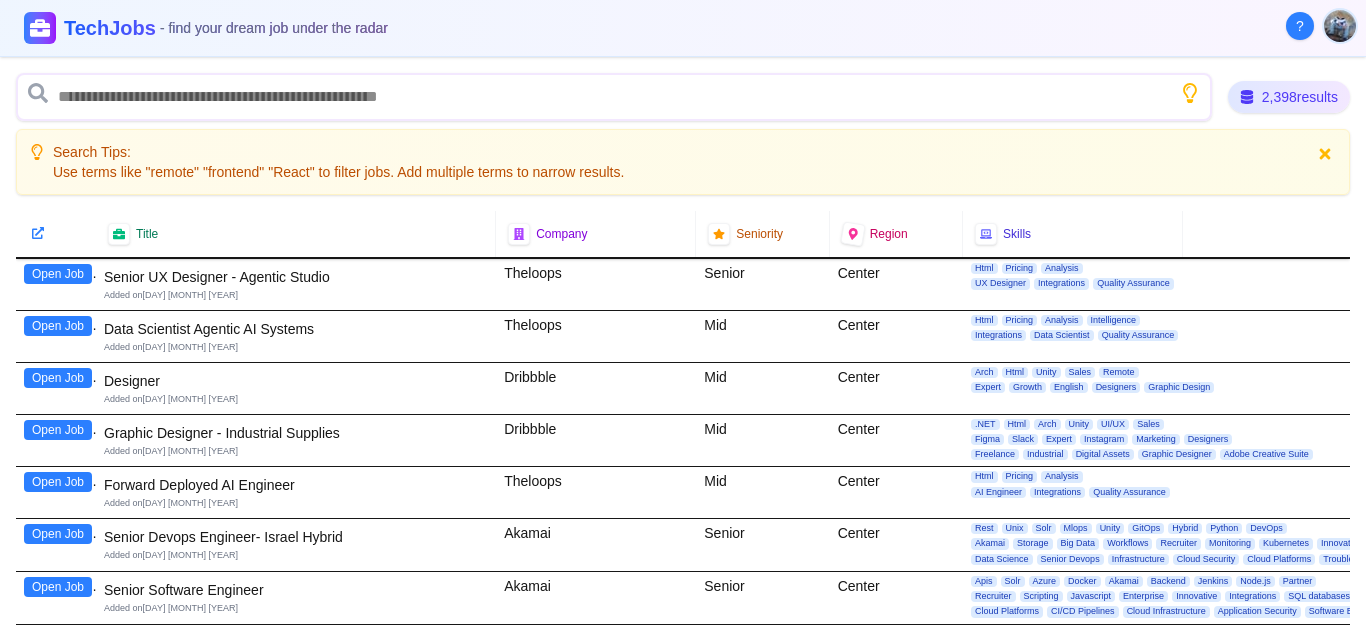 click on "2,398  results Search Tips: Use terms like "remote" "frontend" "React" to filter jobs. Add multiple terms to narrow results." at bounding box center [683, 134] 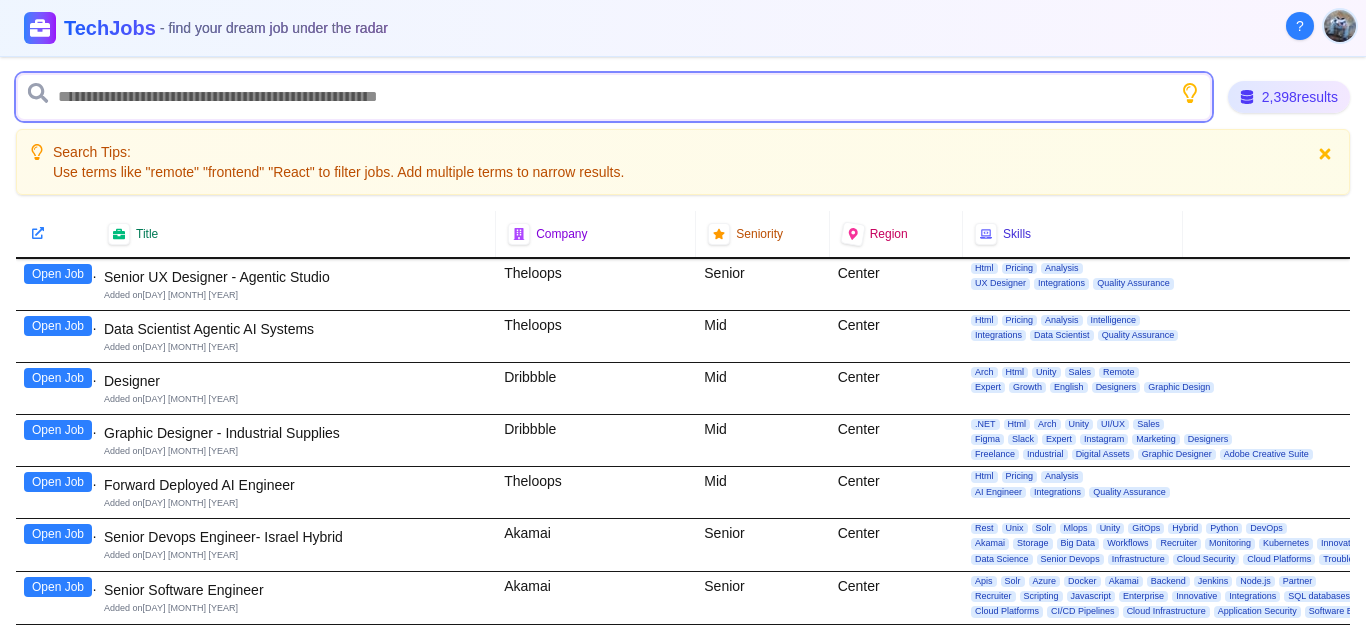 click at bounding box center [614, 97] 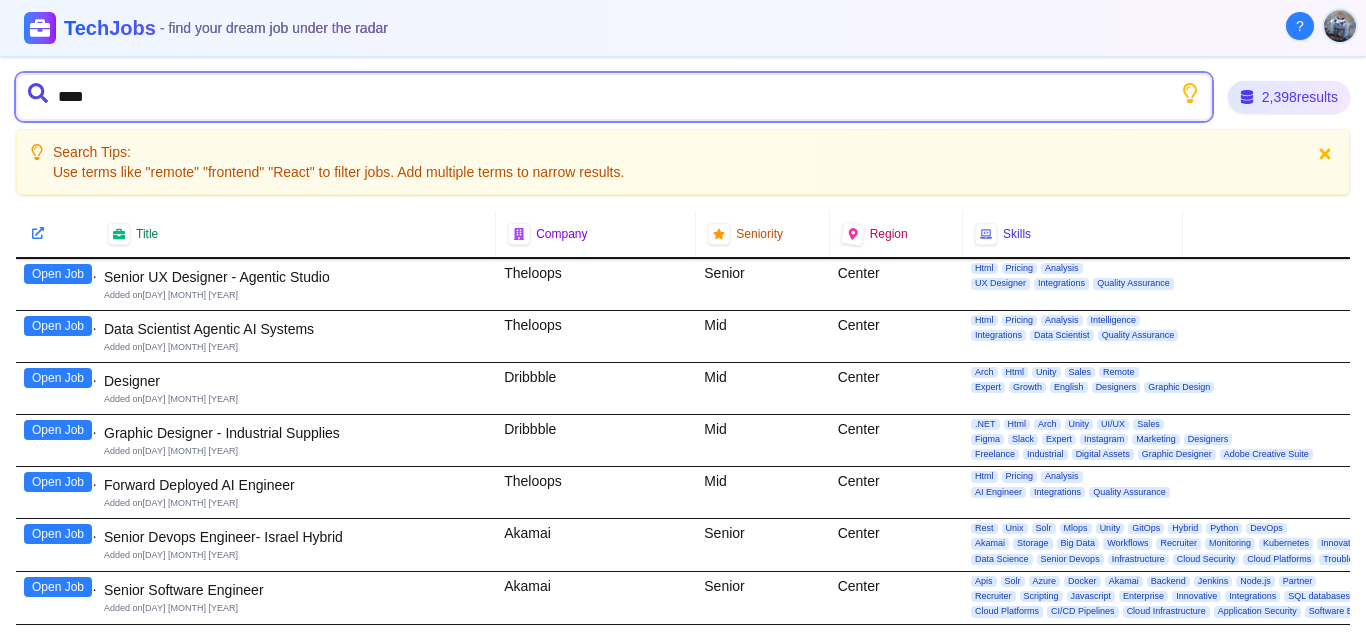 type on "*****" 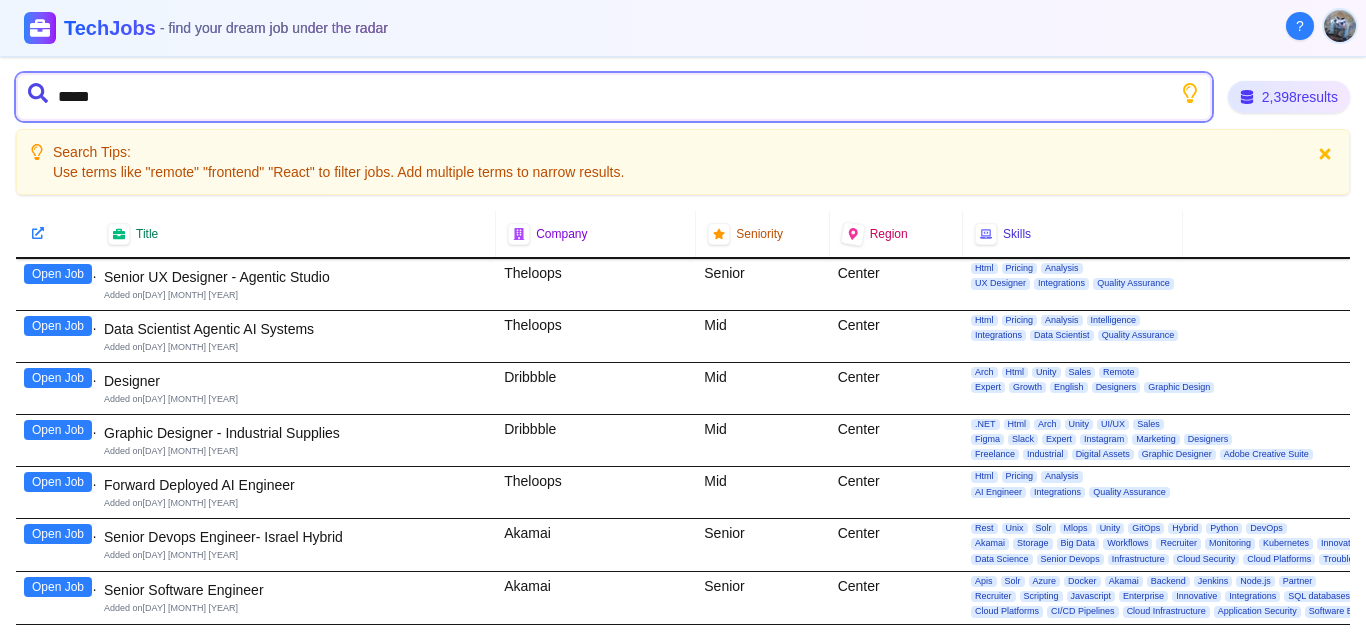 type 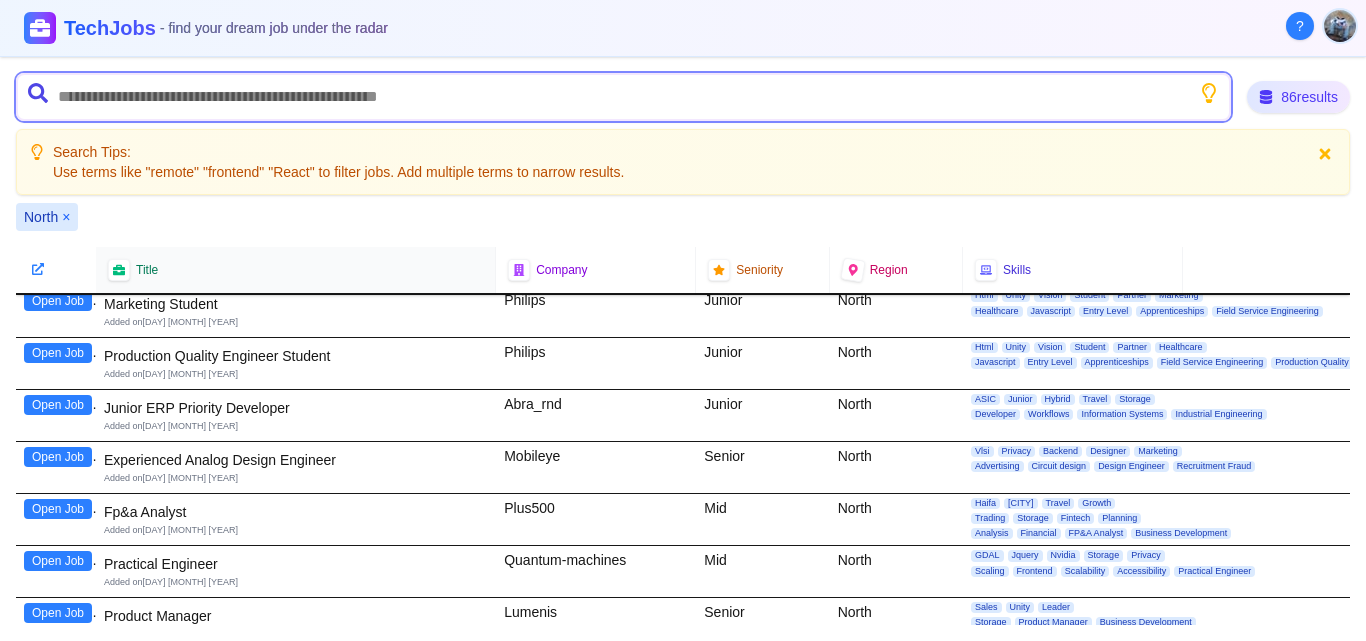 scroll, scrollTop: 173, scrollLeft: 0, axis: vertical 